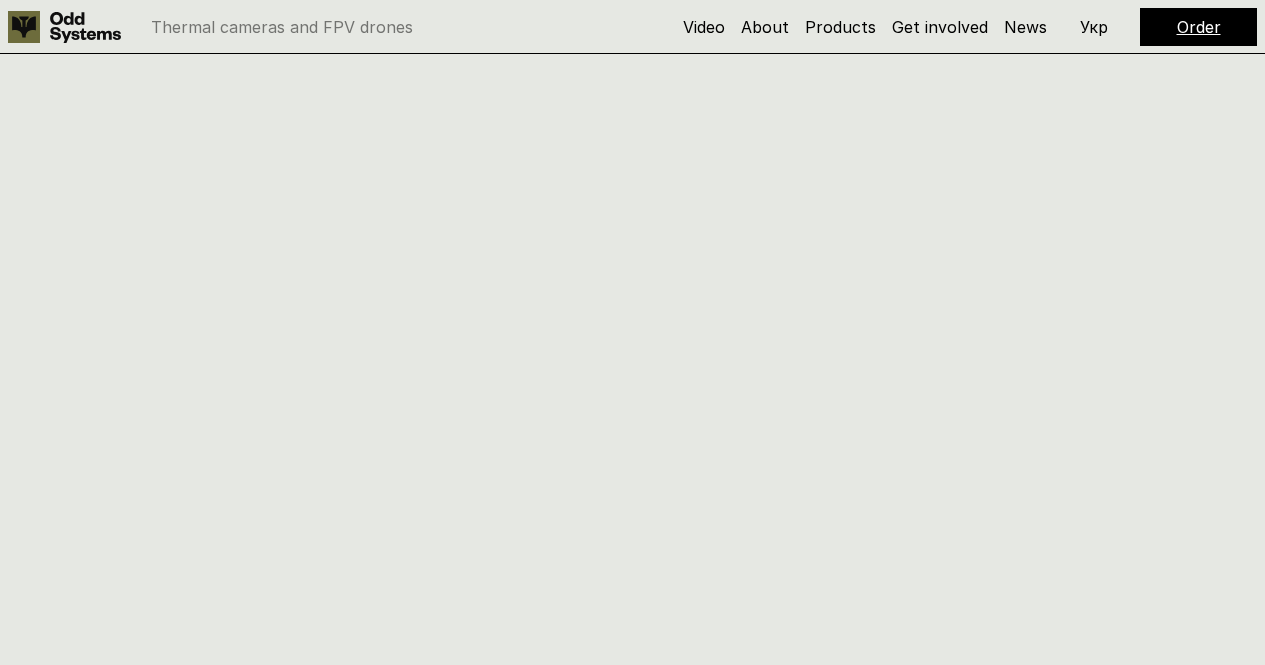 scroll, scrollTop: 1358, scrollLeft: 0, axis: vertical 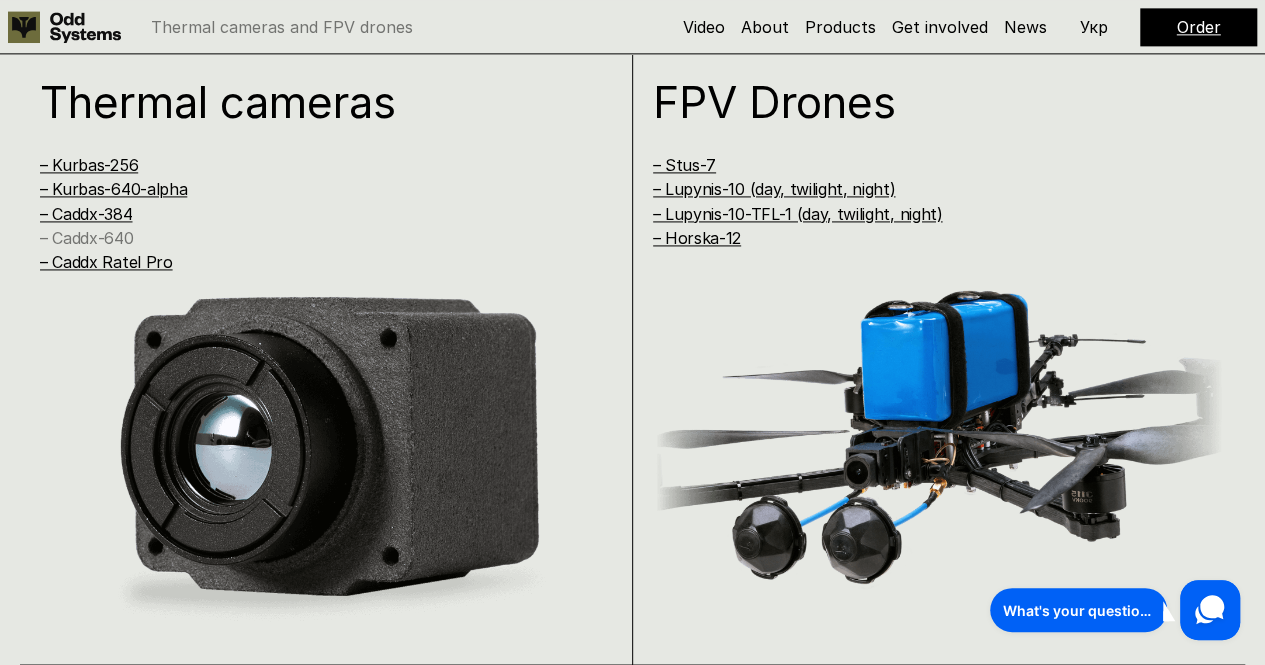 click on "– Caddx-640" at bounding box center (86, 238) 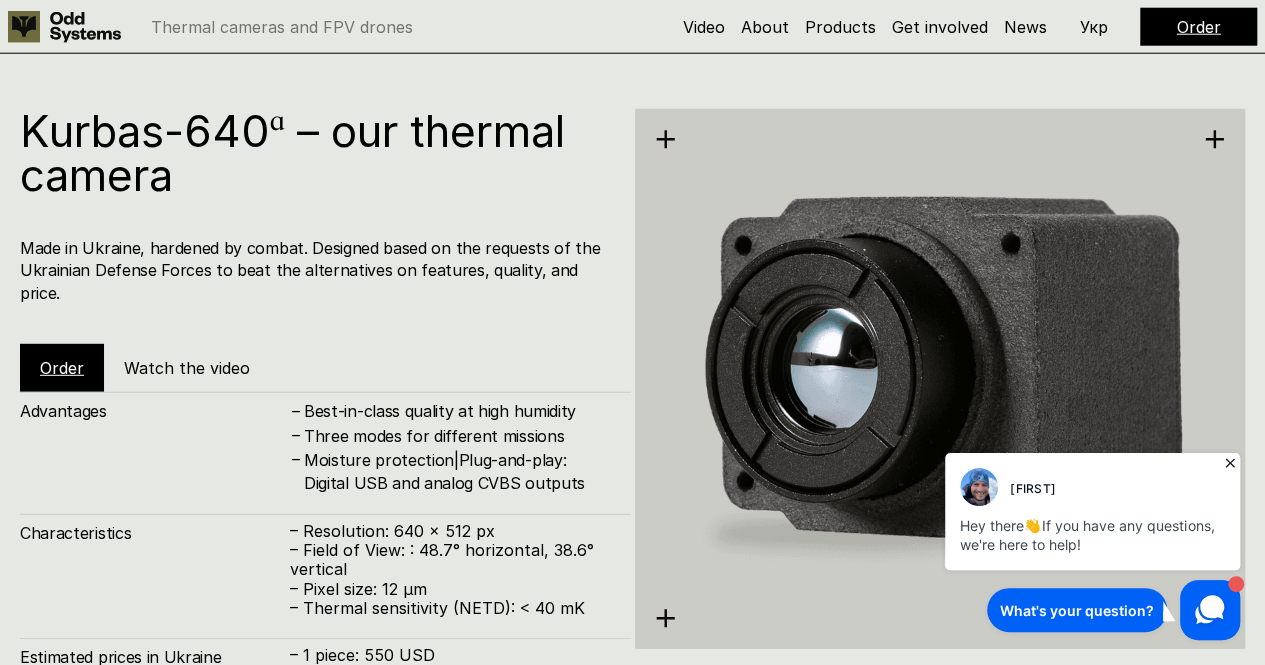 scroll, scrollTop: 2644, scrollLeft: 0, axis: vertical 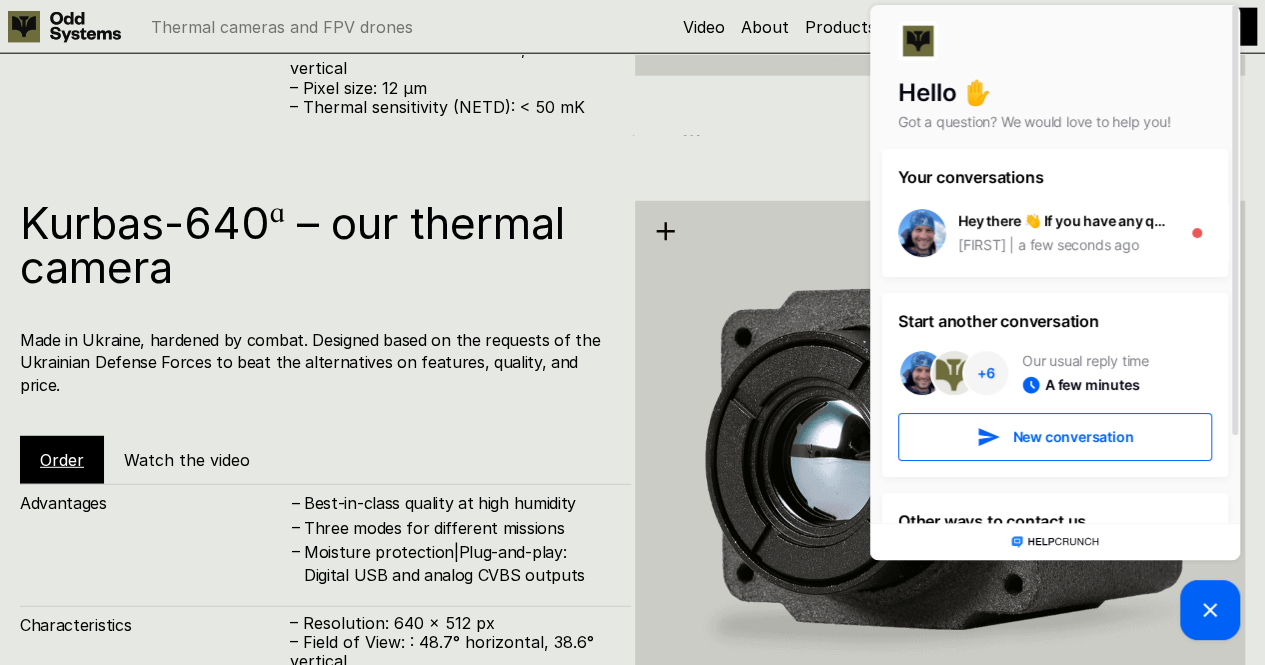 click on "Order" at bounding box center (62, 460) 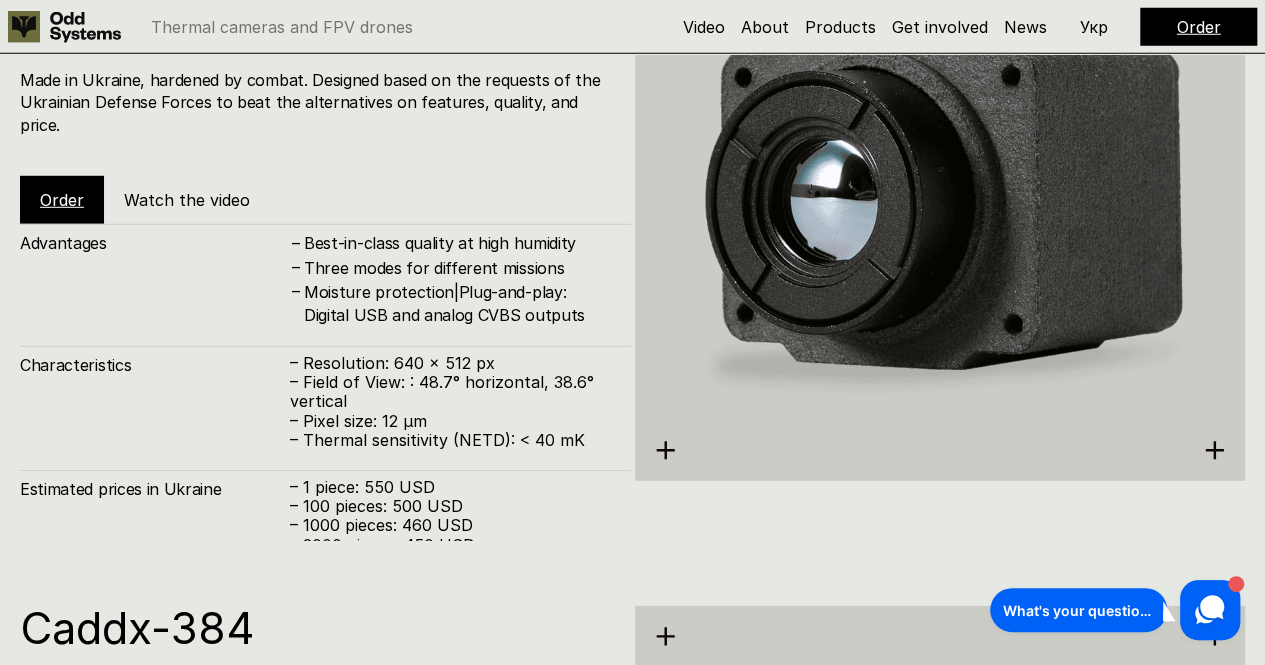 scroll, scrollTop: 2816, scrollLeft: 0, axis: vertical 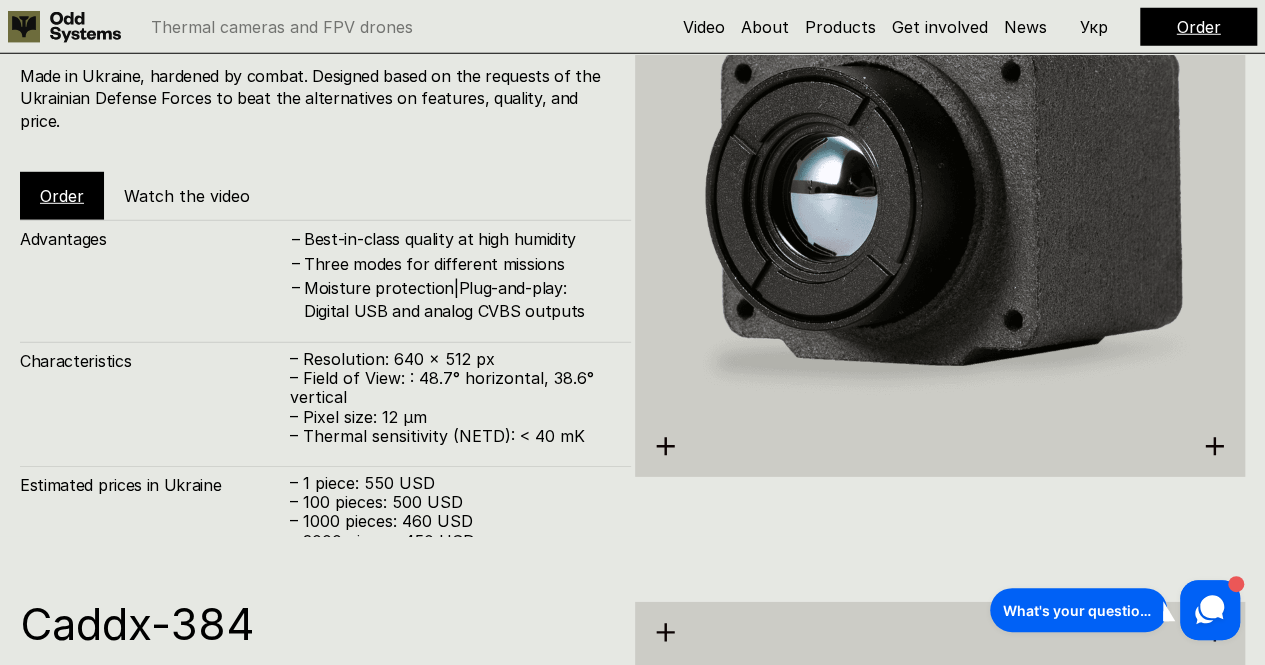 click 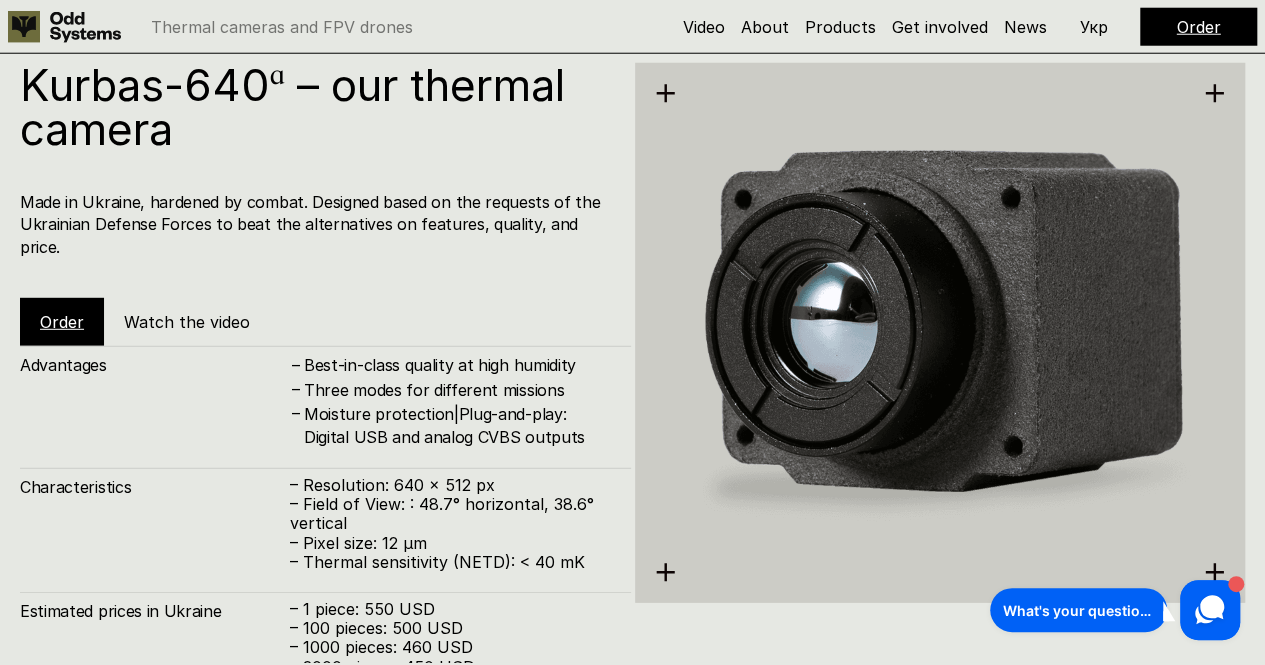 scroll, scrollTop: 2690, scrollLeft: 0, axis: vertical 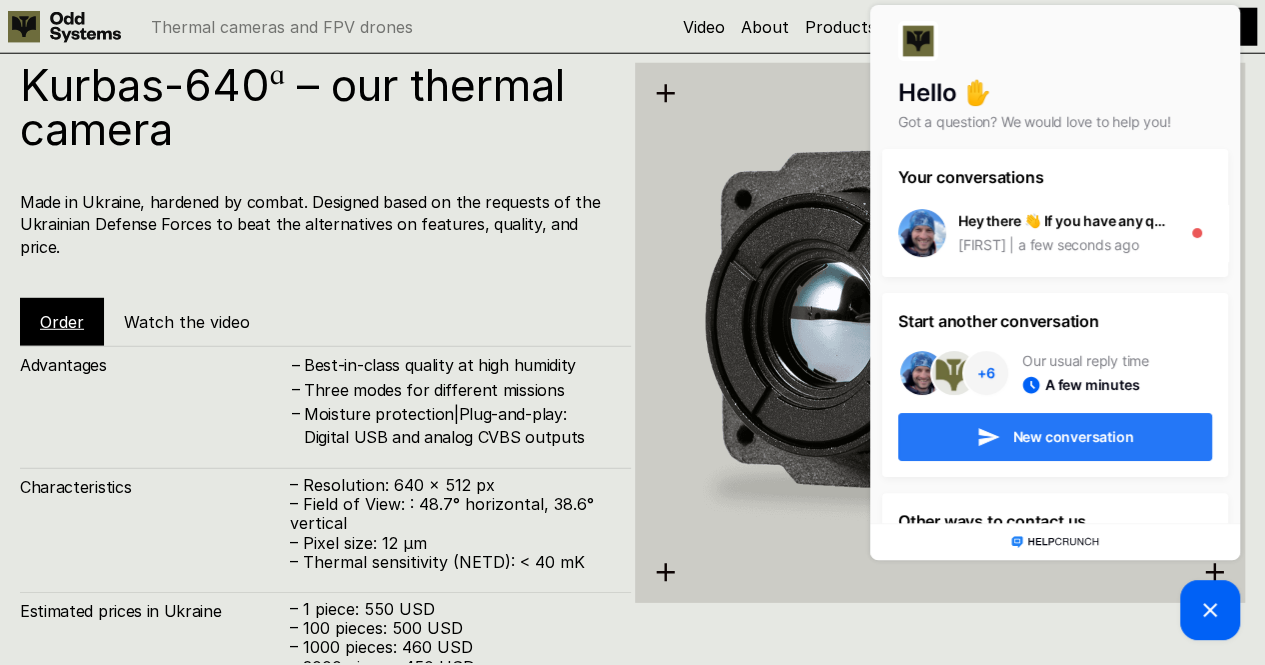 click on "New conversation" at bounding box center (1055, 437) 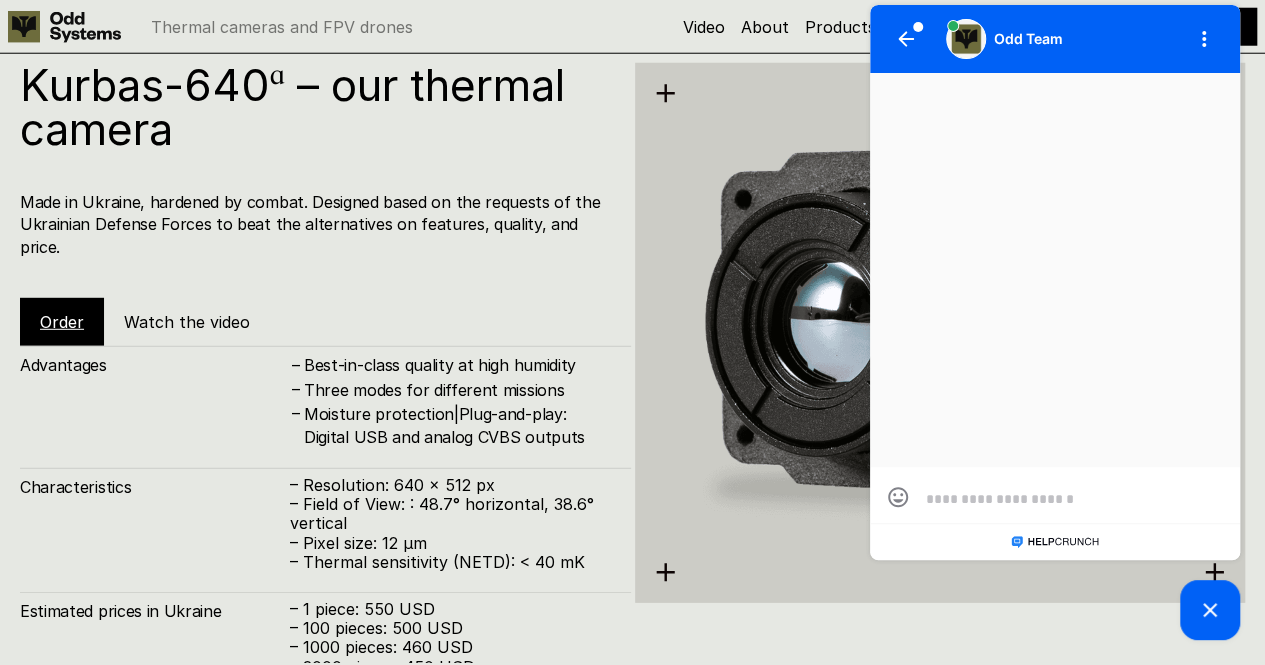 scroll, scrollTop: 0, scrollLeft: 0, axis: both 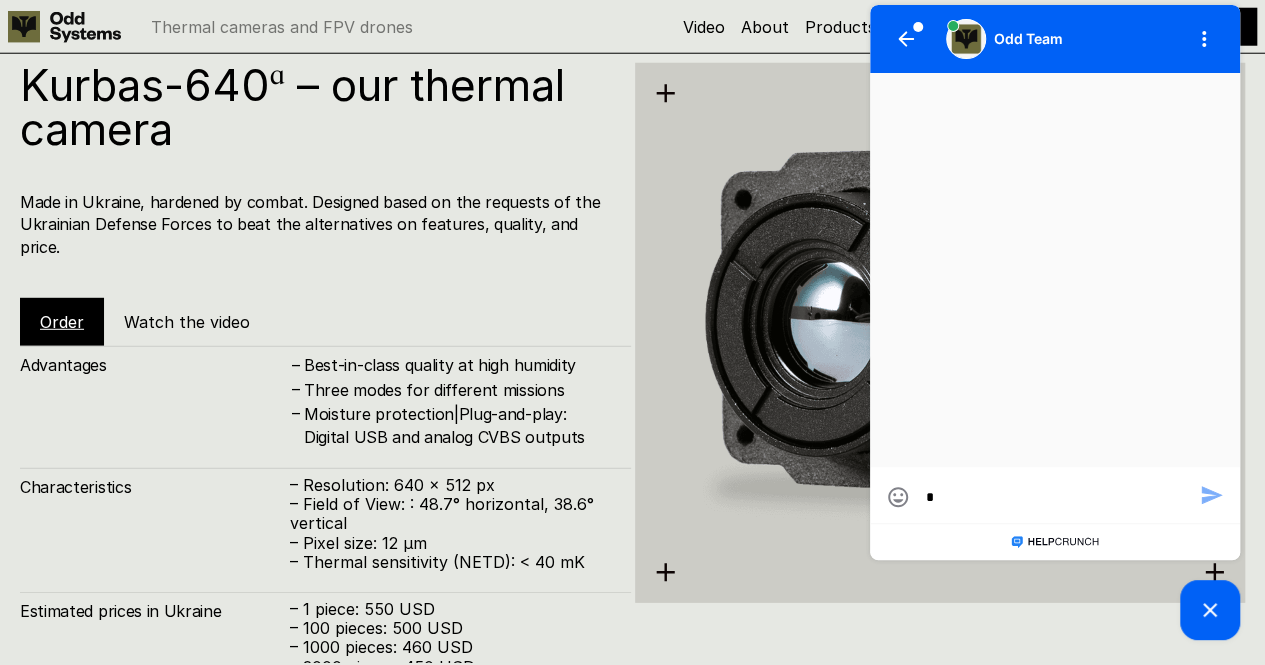 type on "**" 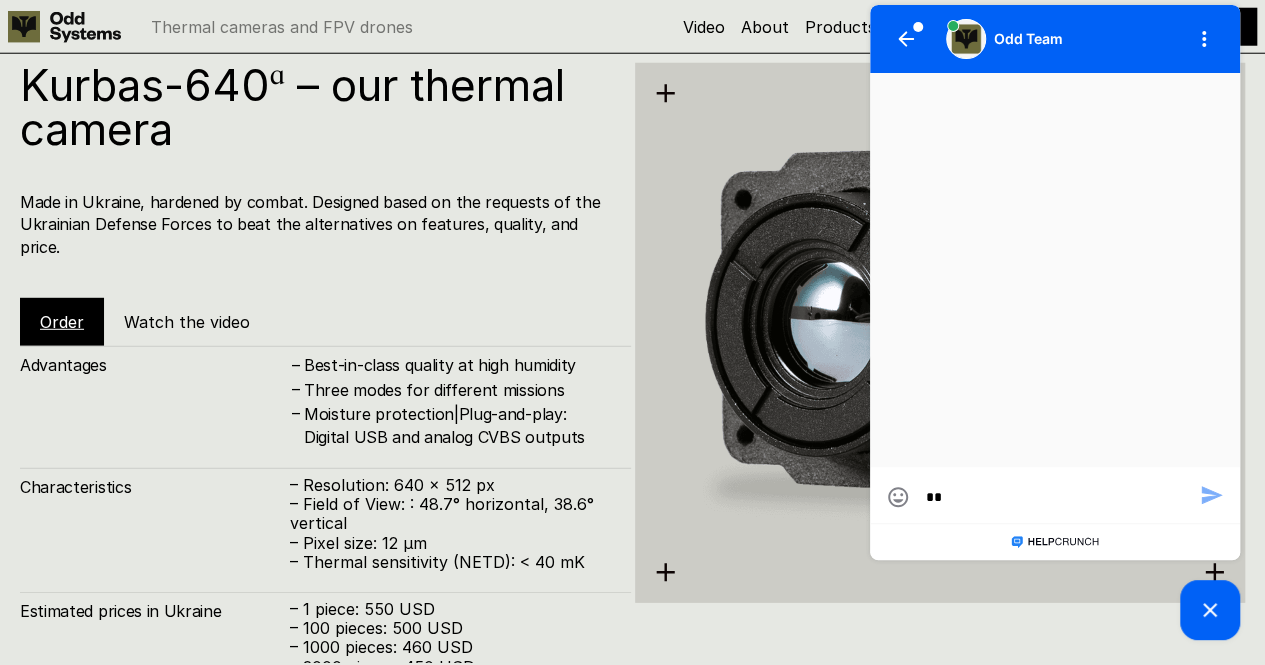 type on "***" 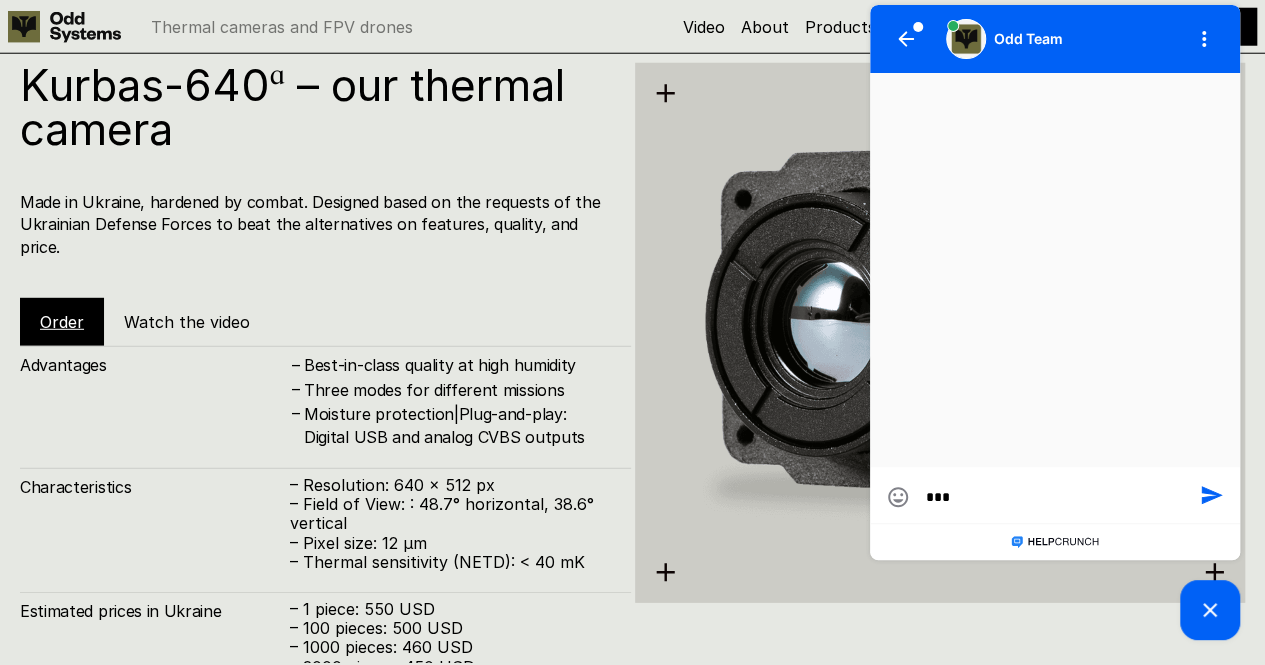 type on "****" 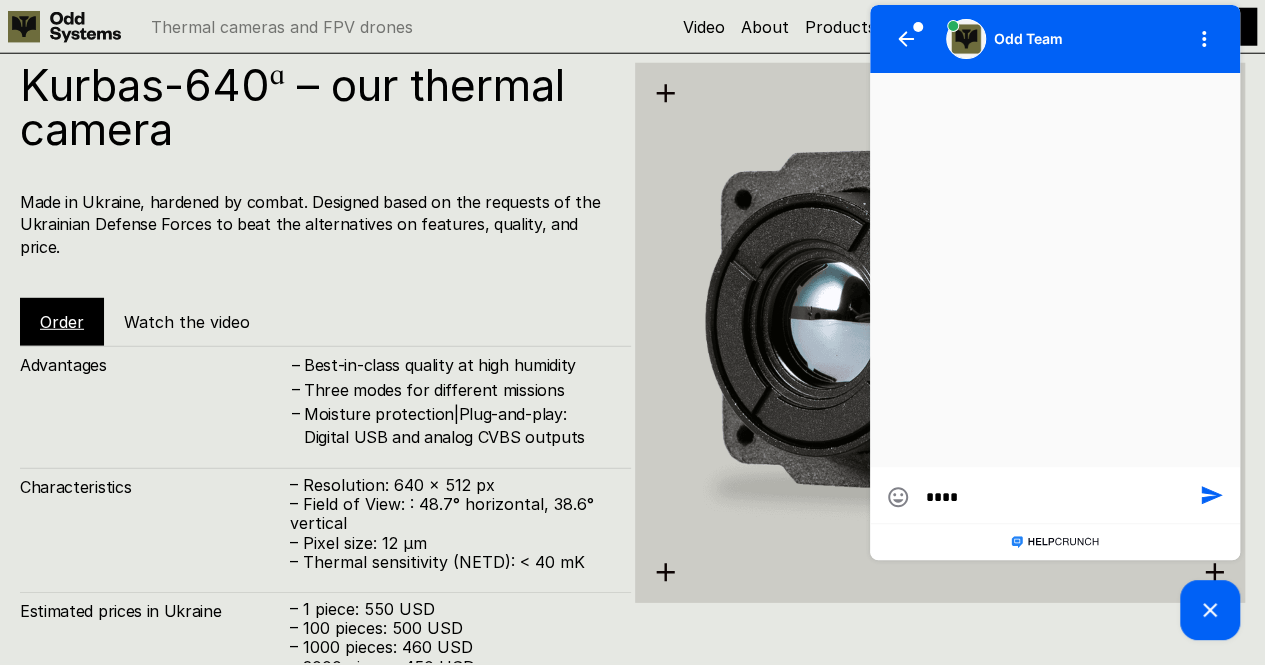 type on "****" 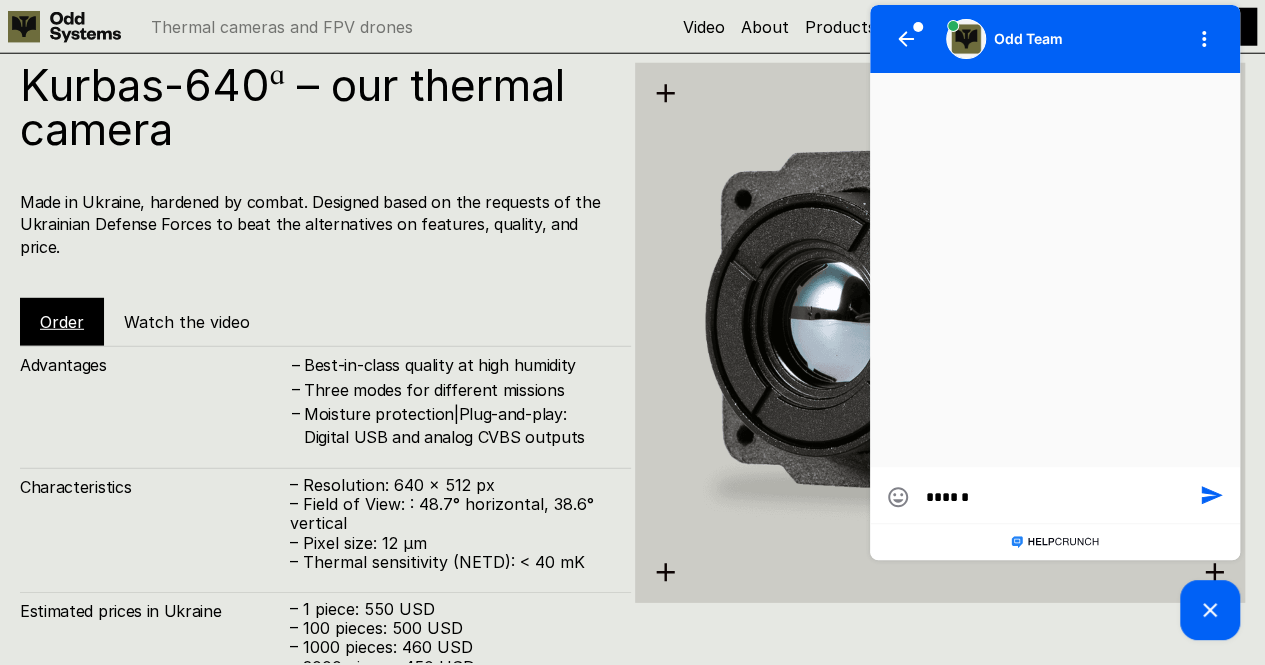 type on "*******" 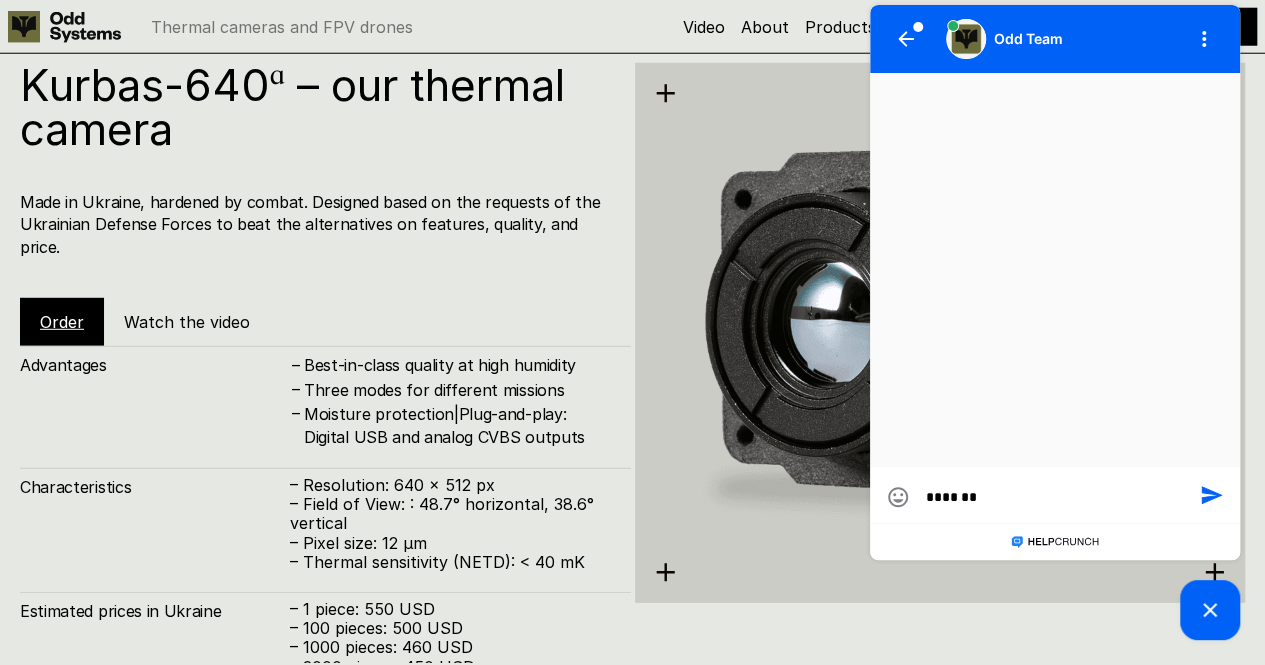 type on "*******" 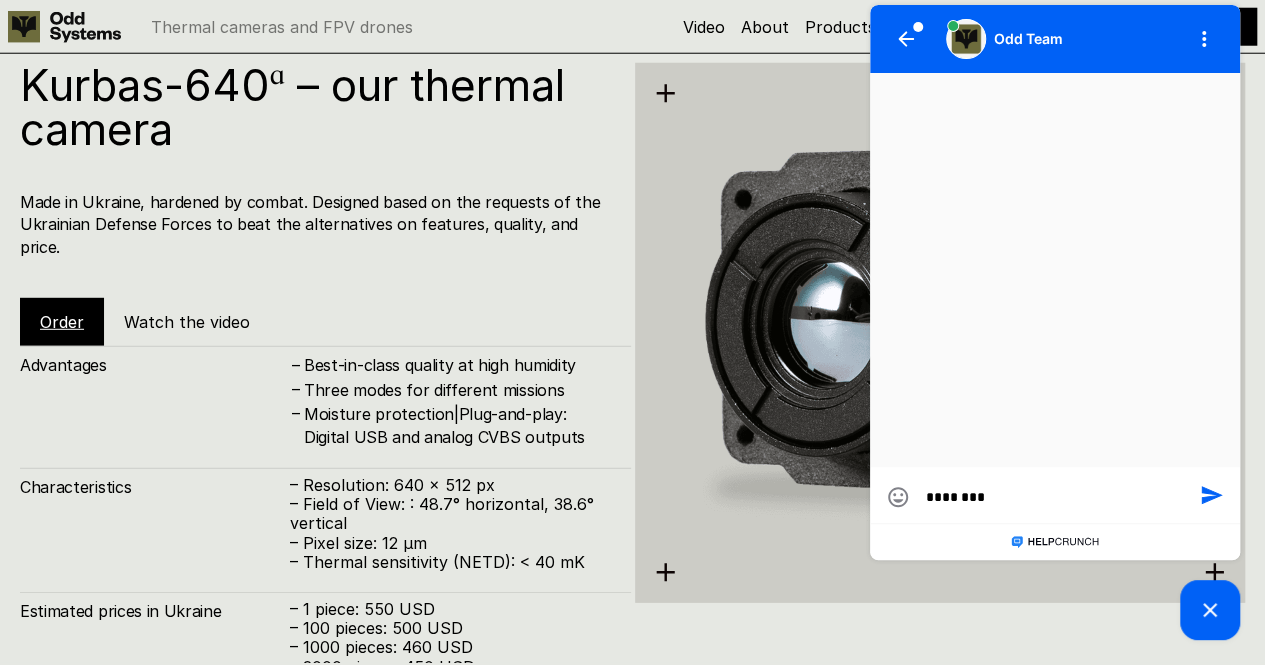 type on "*********" 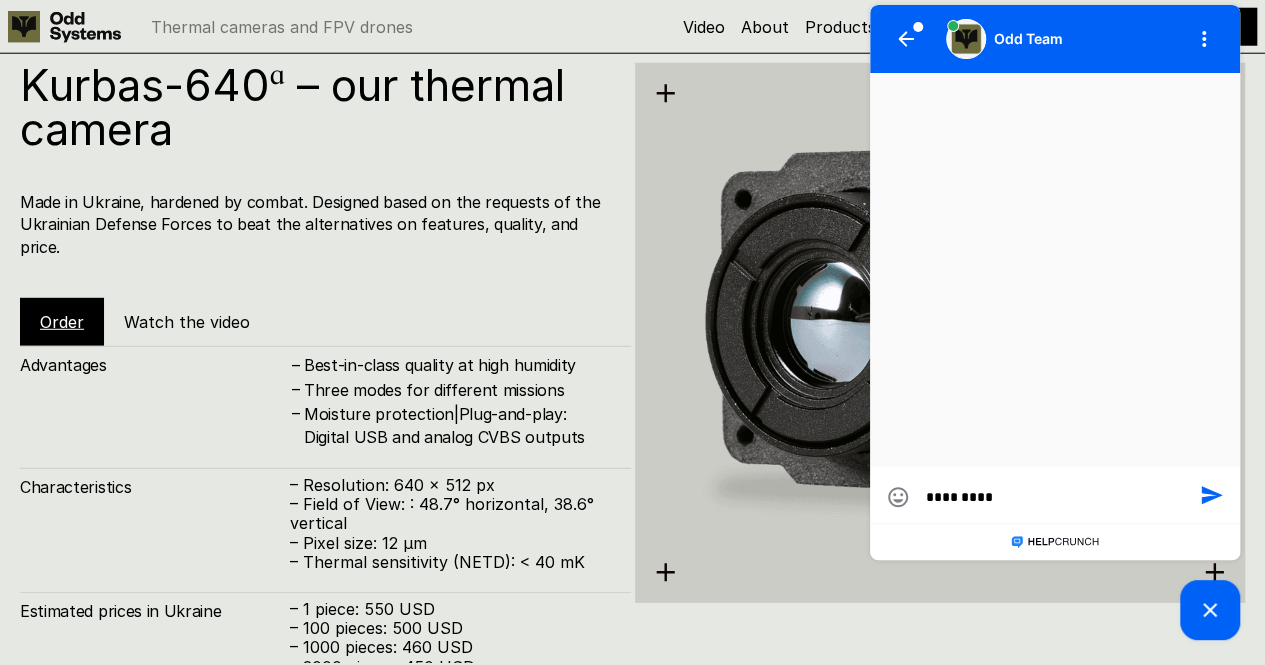 type on "*********" 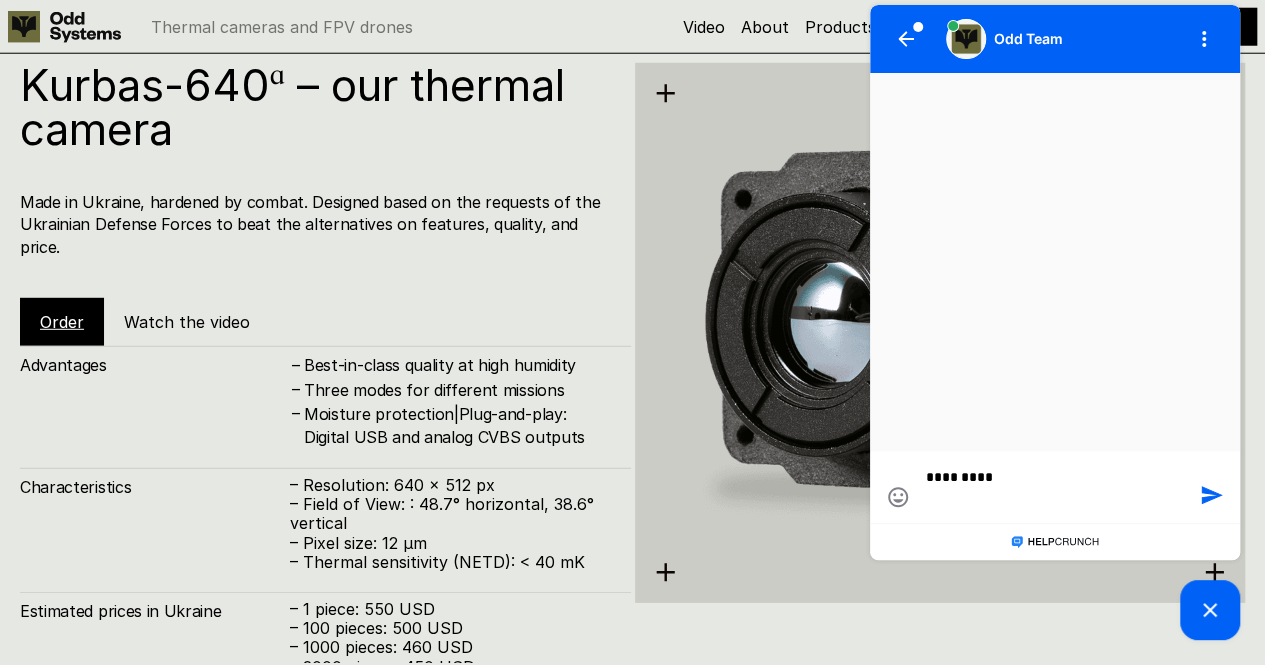 type on "**********" 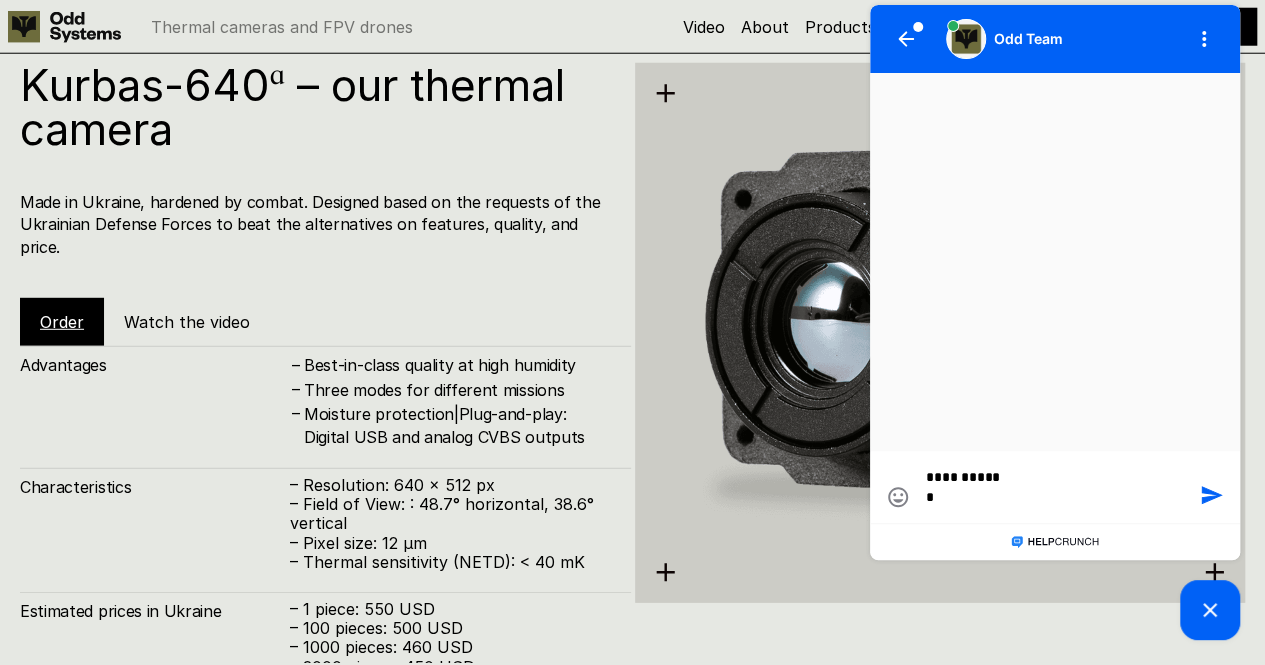 type on "**********" 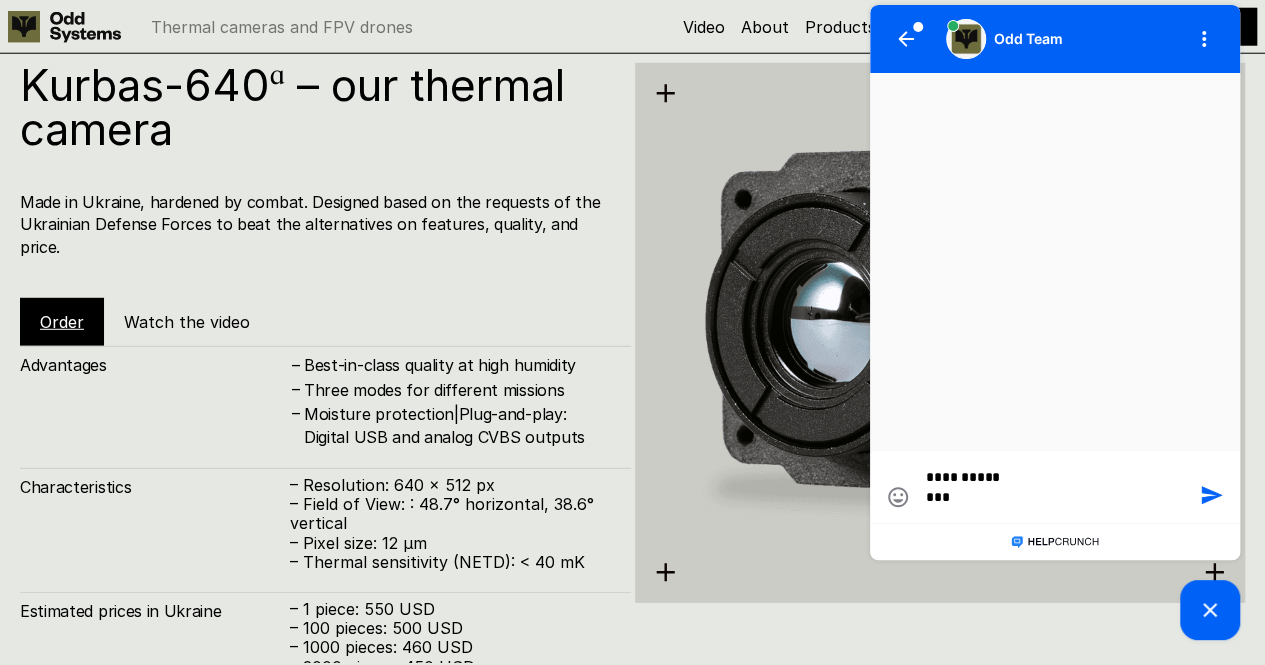 type on "**********" 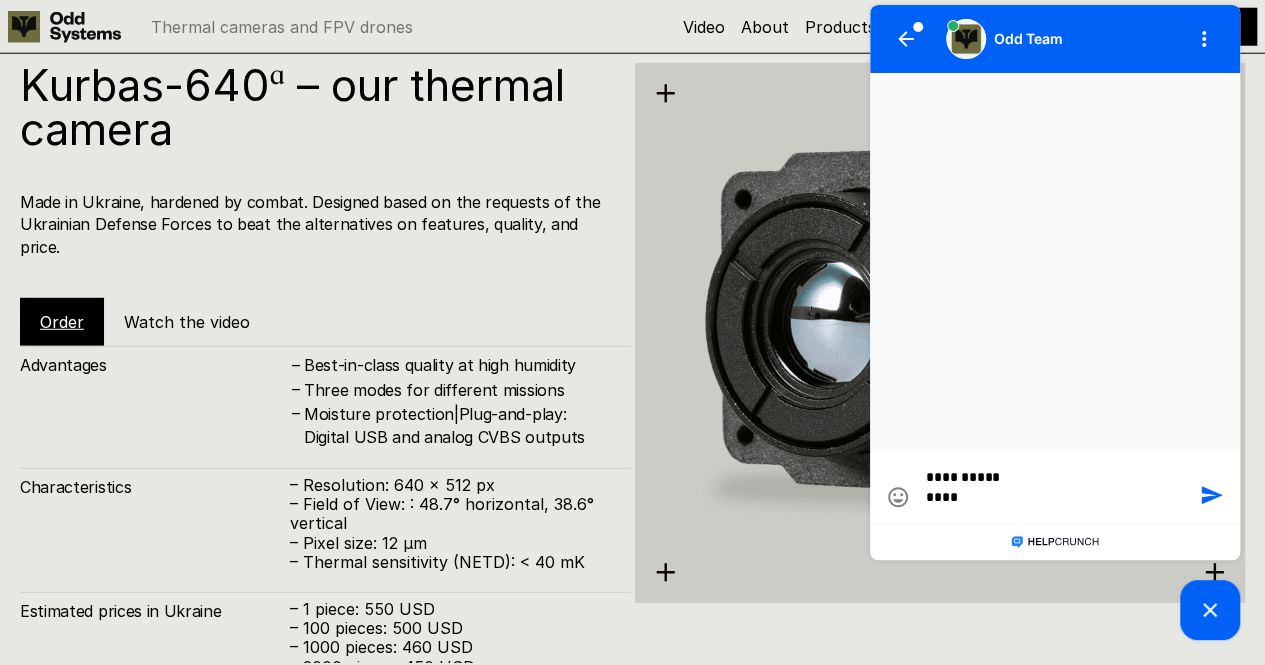 type on "**********" 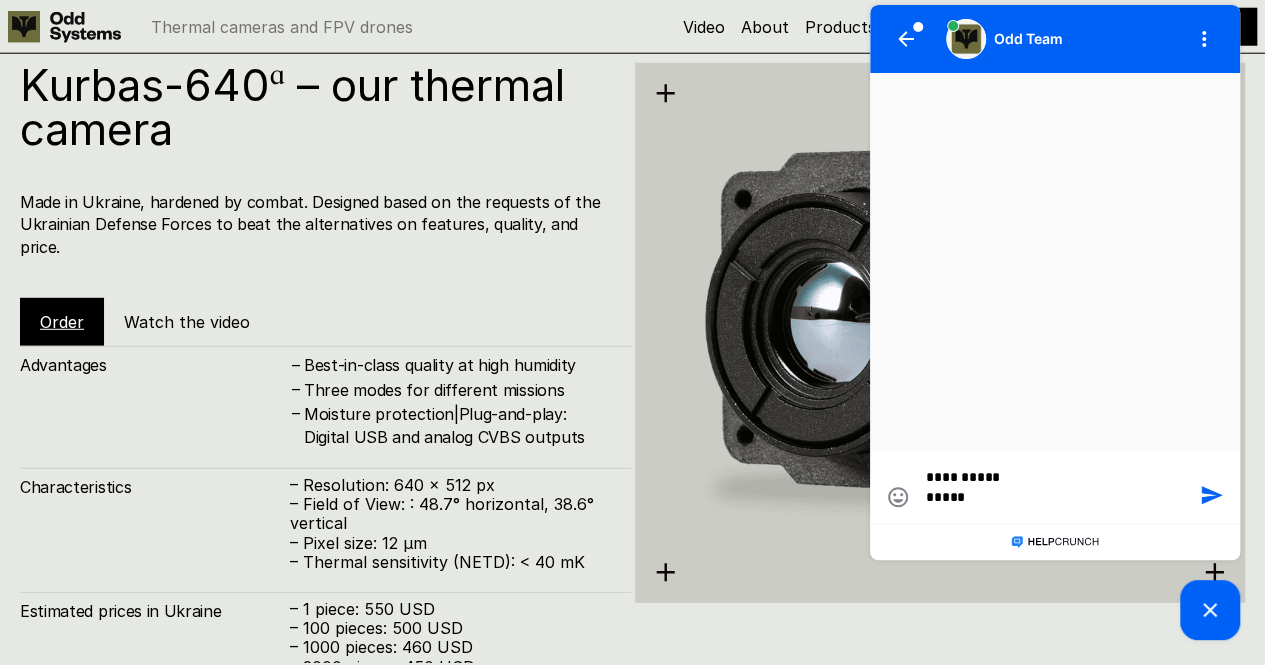 type on "**********" 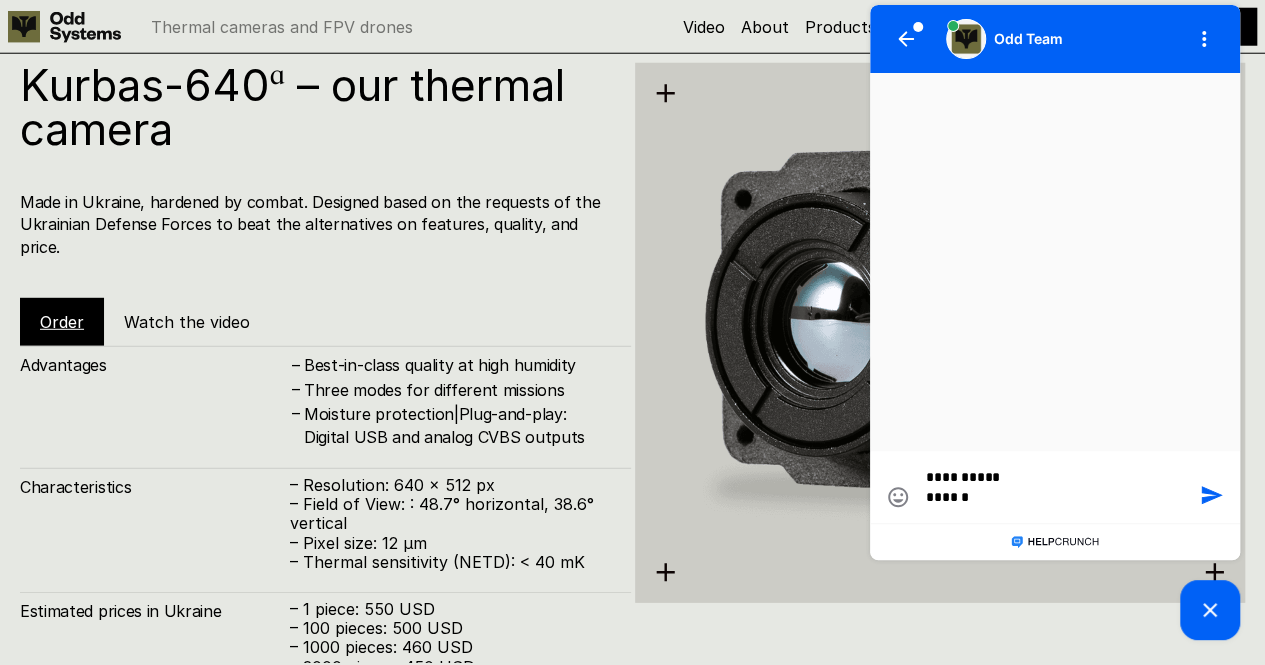 type on "**********" 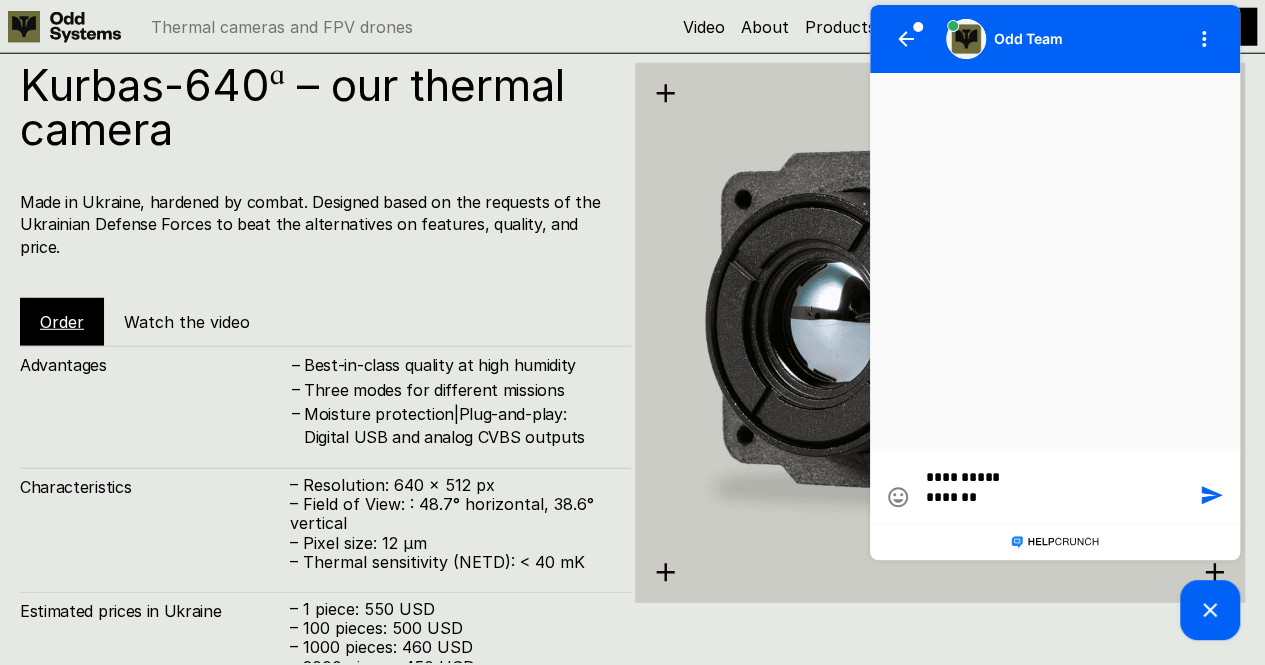type on "**********" 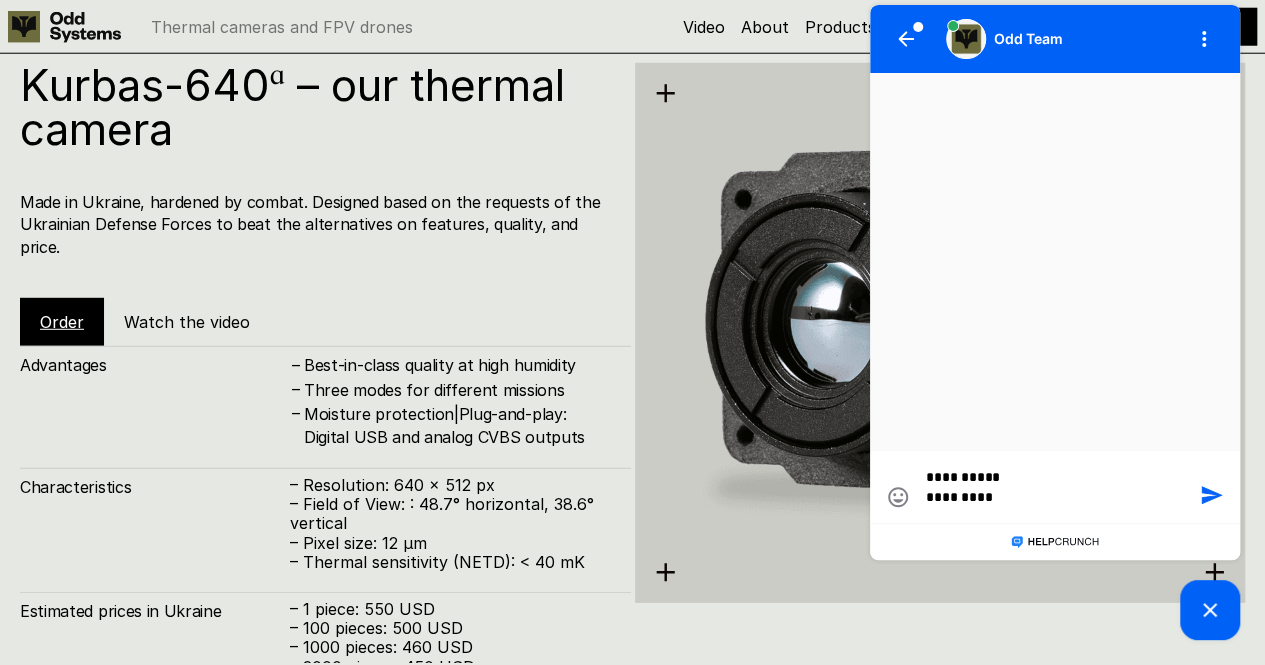 type on "**********" 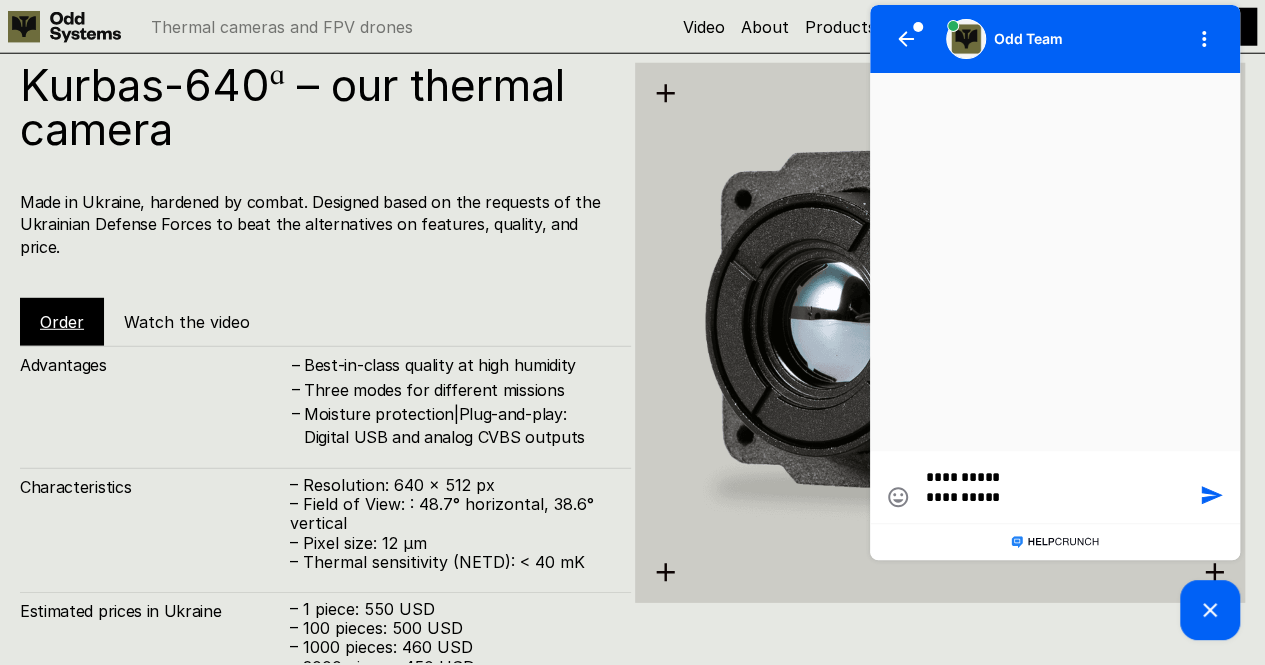 type on "**********" 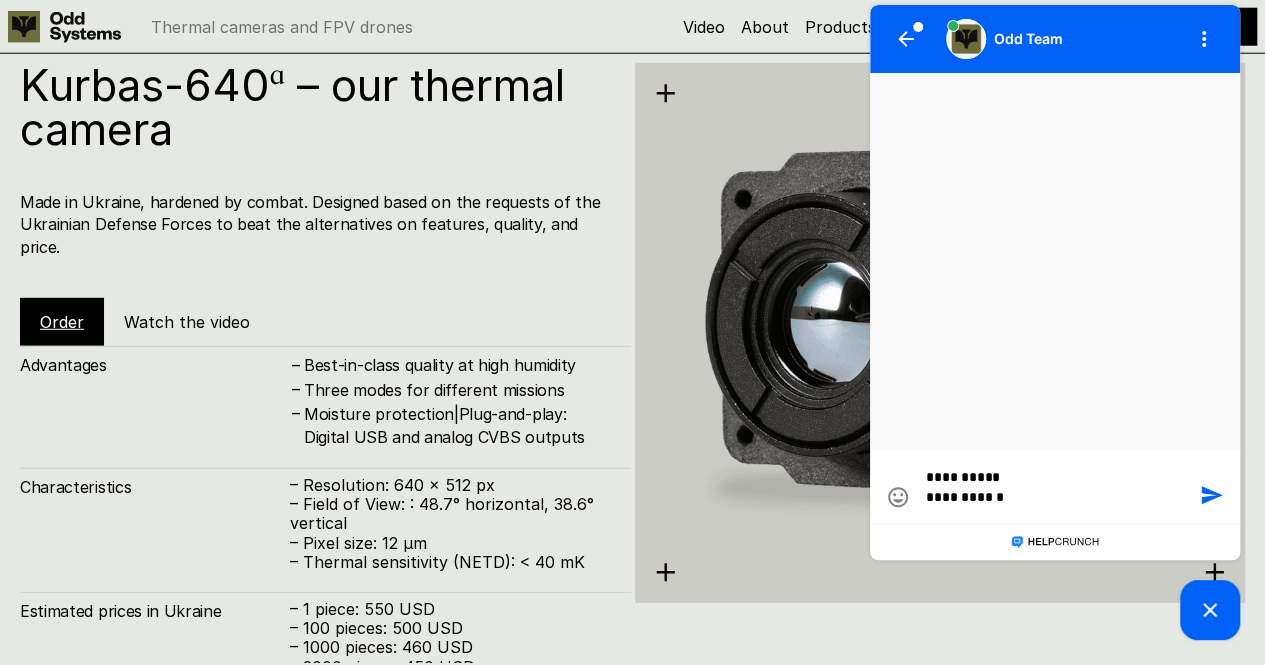type on "**********" 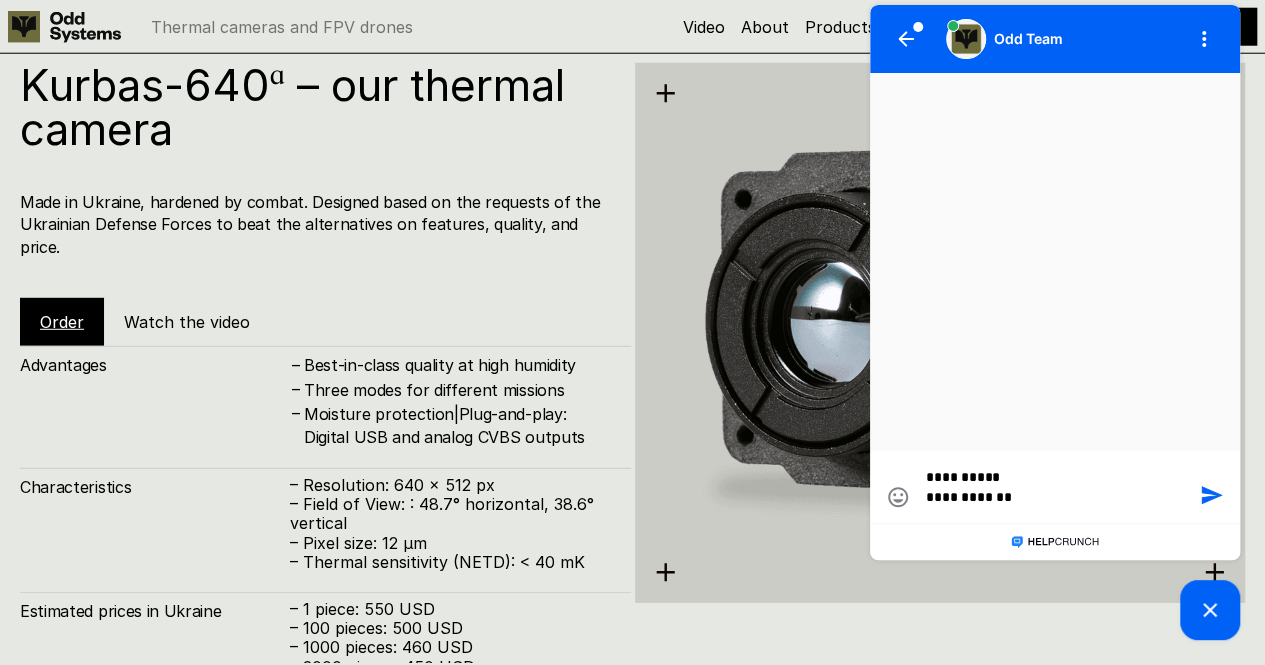 type on "**********" 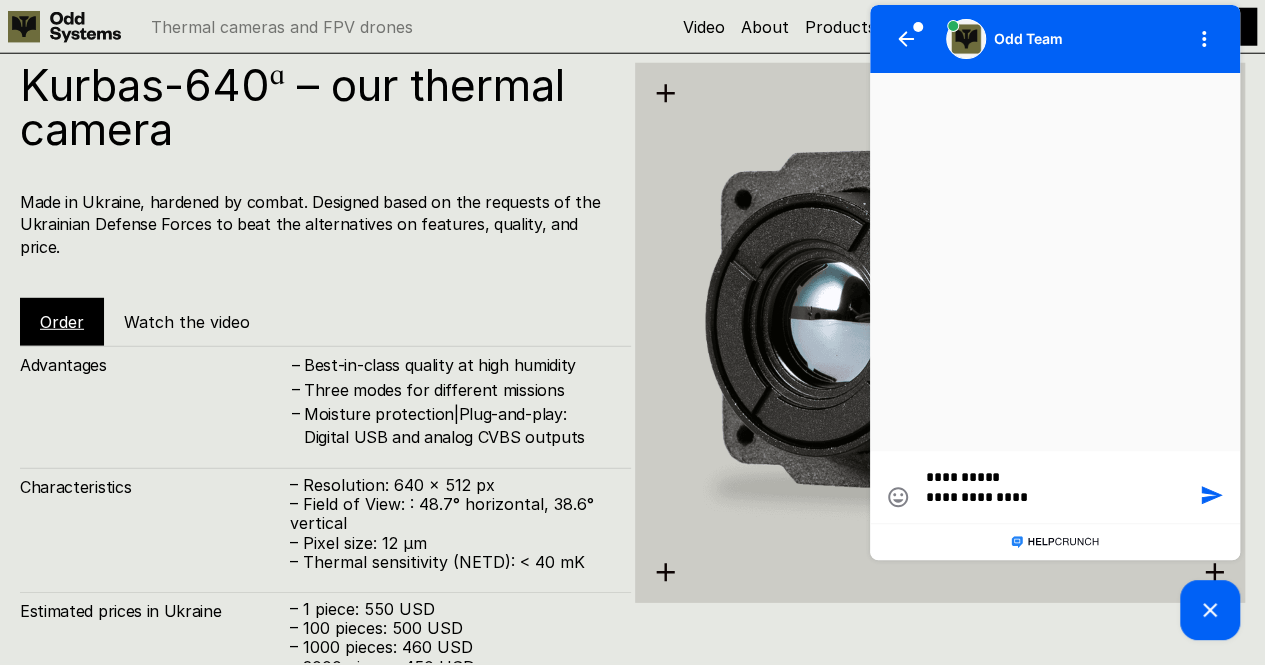 type on "**********" 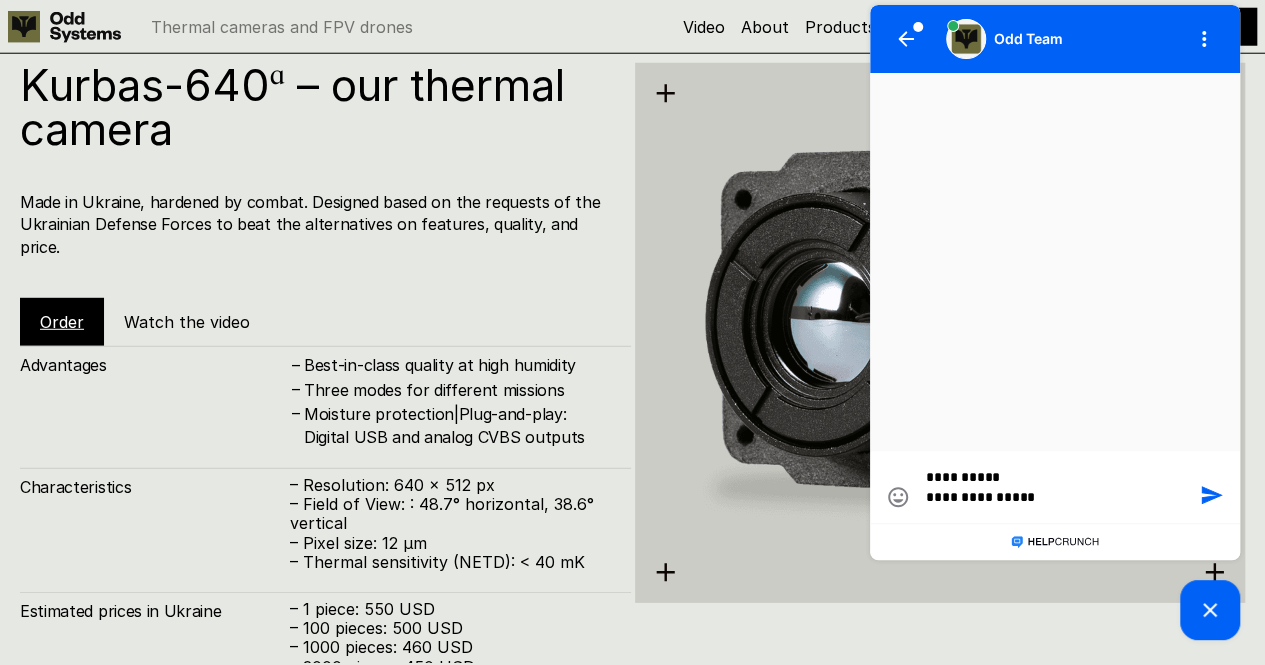 type on "**********" 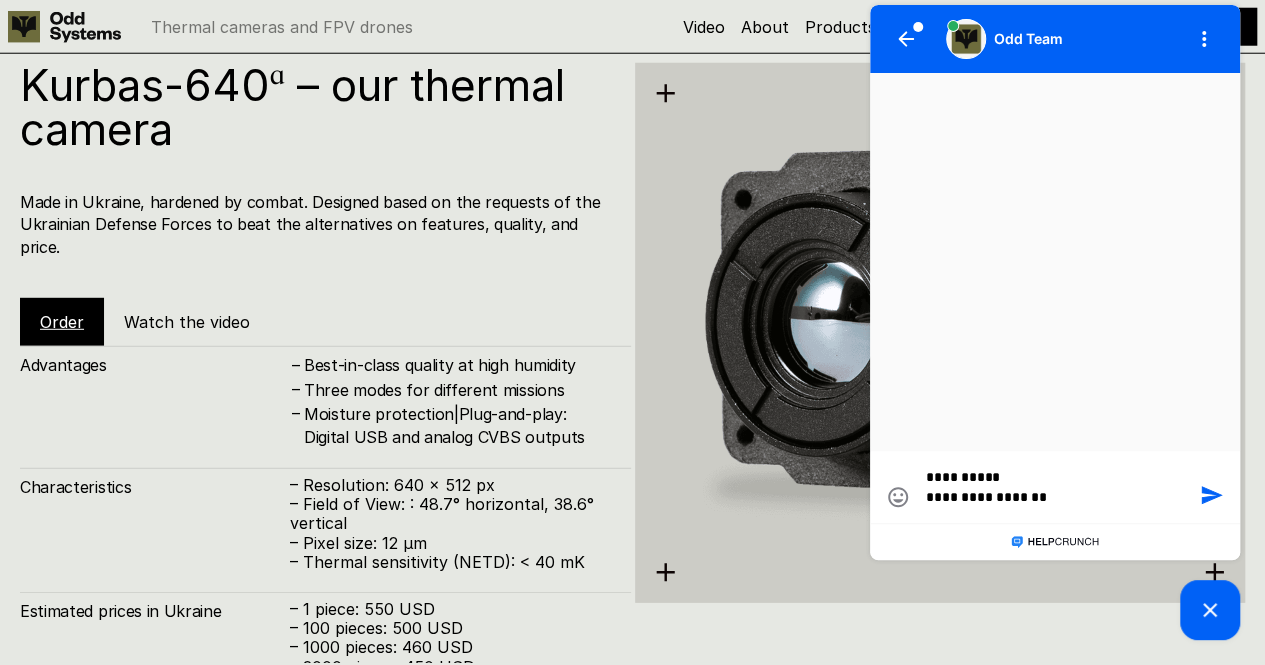 type on "**********" 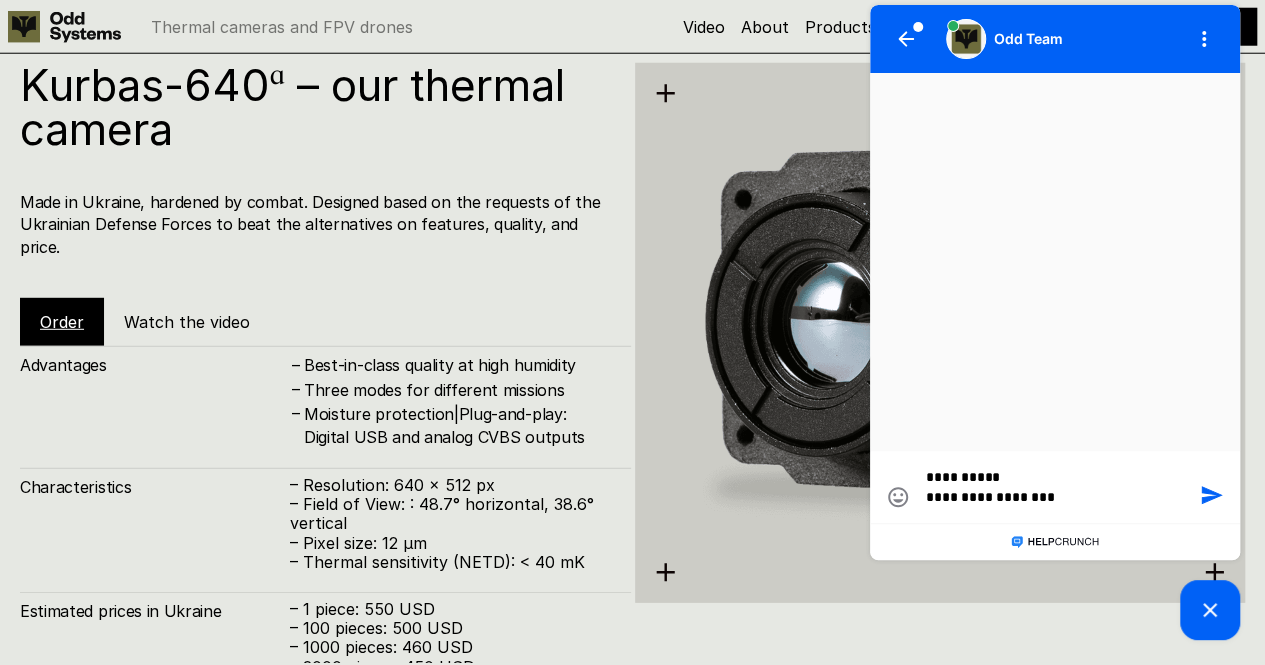 type on "**********" 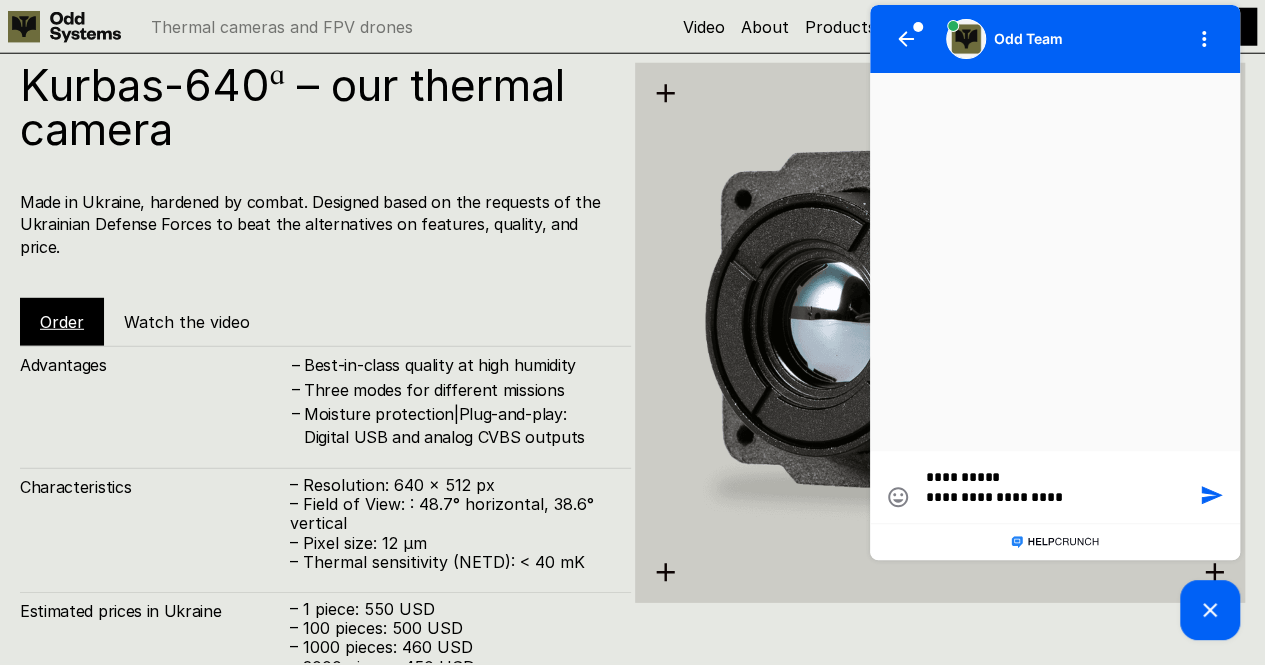 type on "**********" 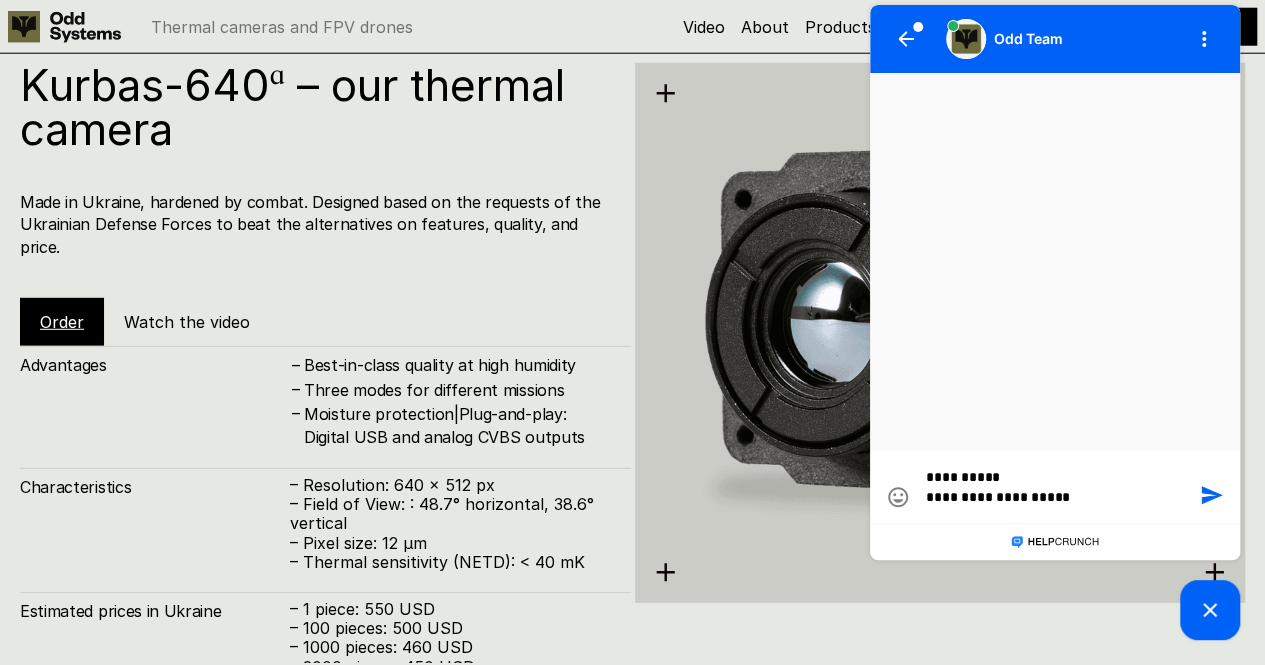 type on "**********" 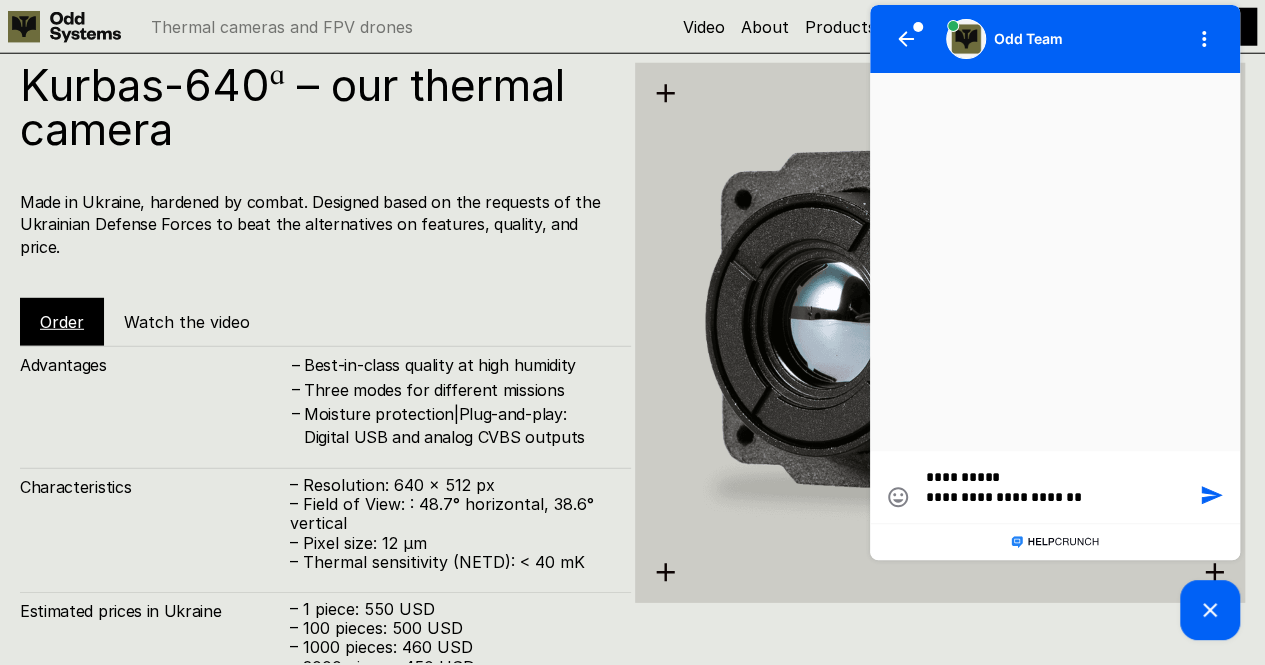 type on "**********" 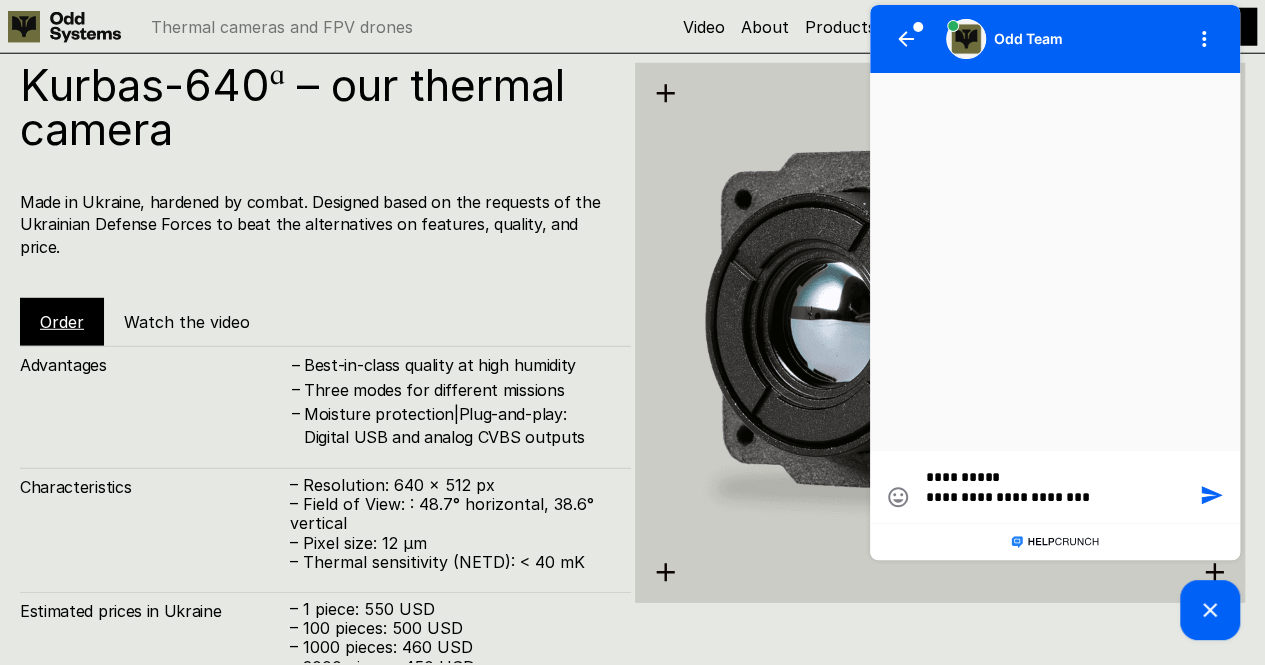 type on "**********" 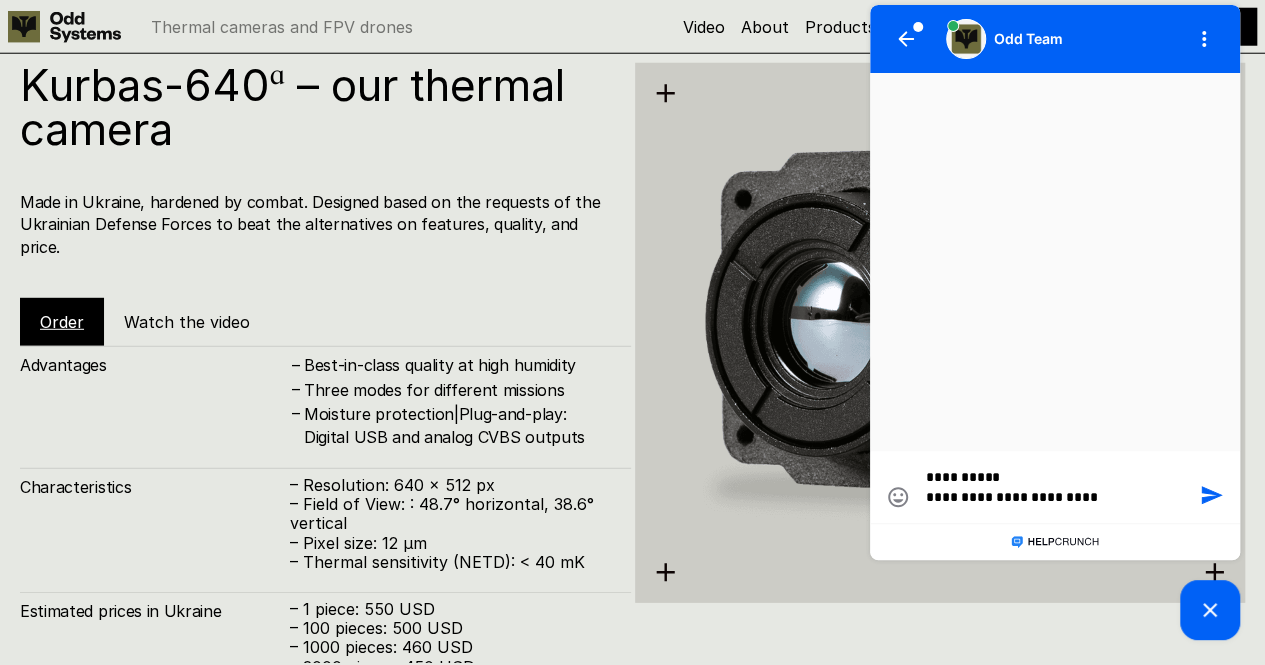 type on "**********" 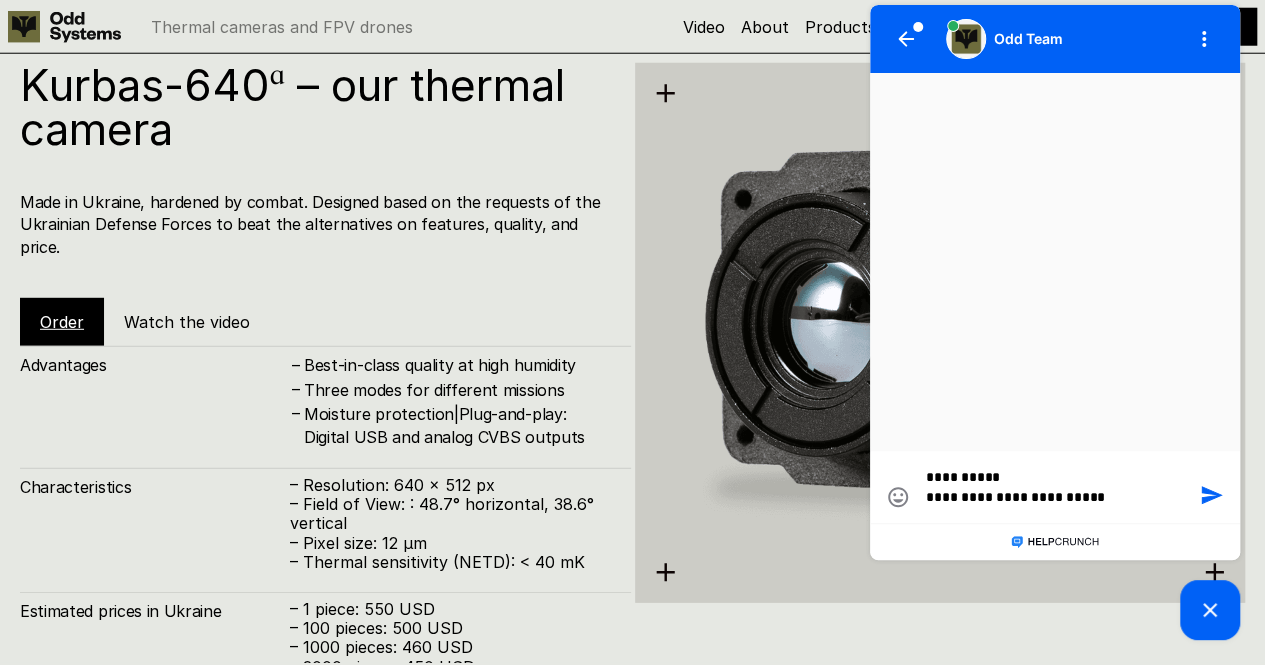 type on "**********" 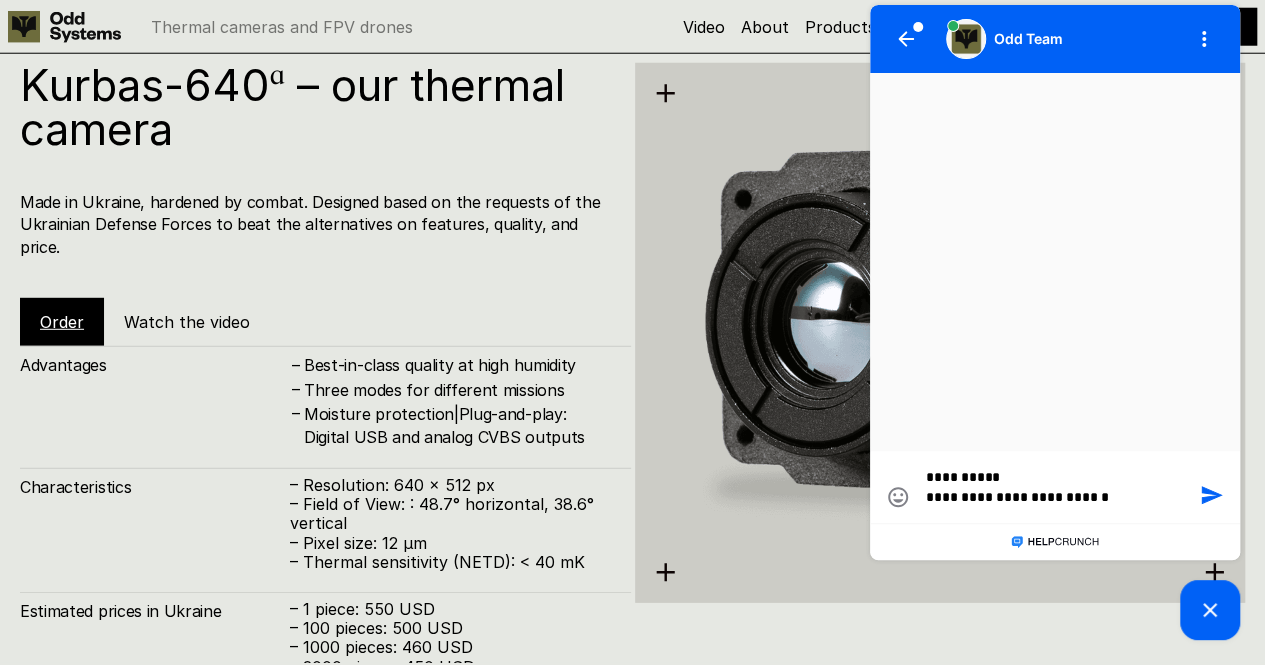 type on "**********" 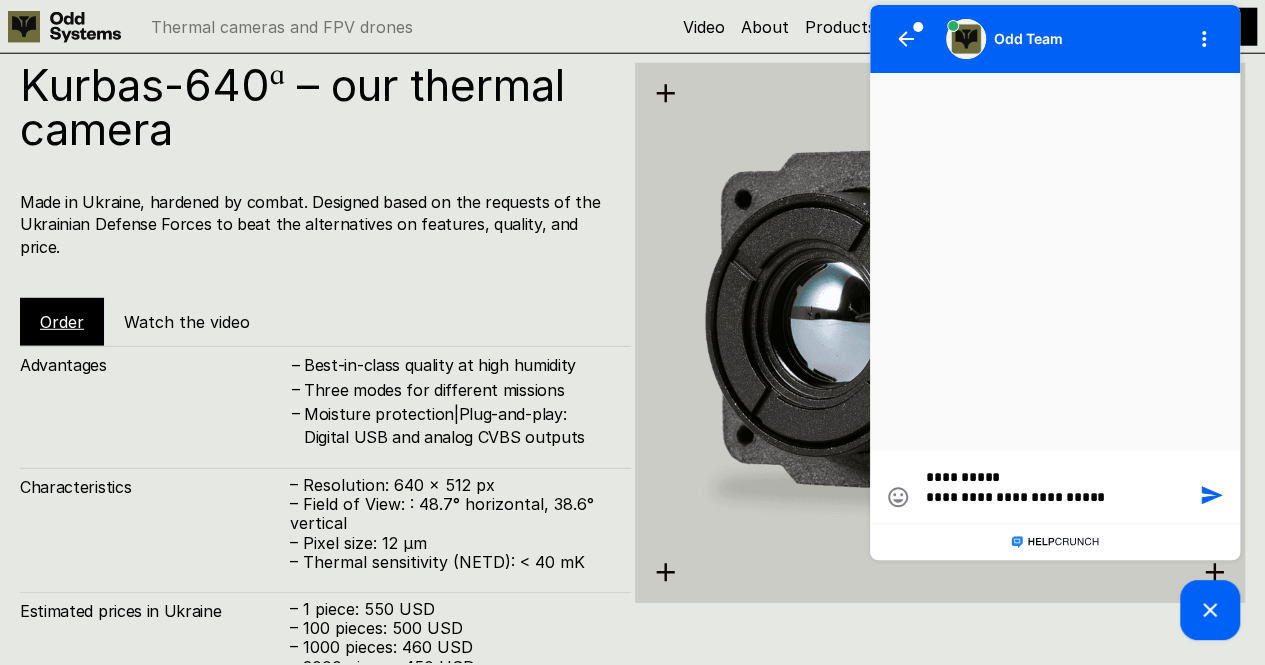 type on "**********" 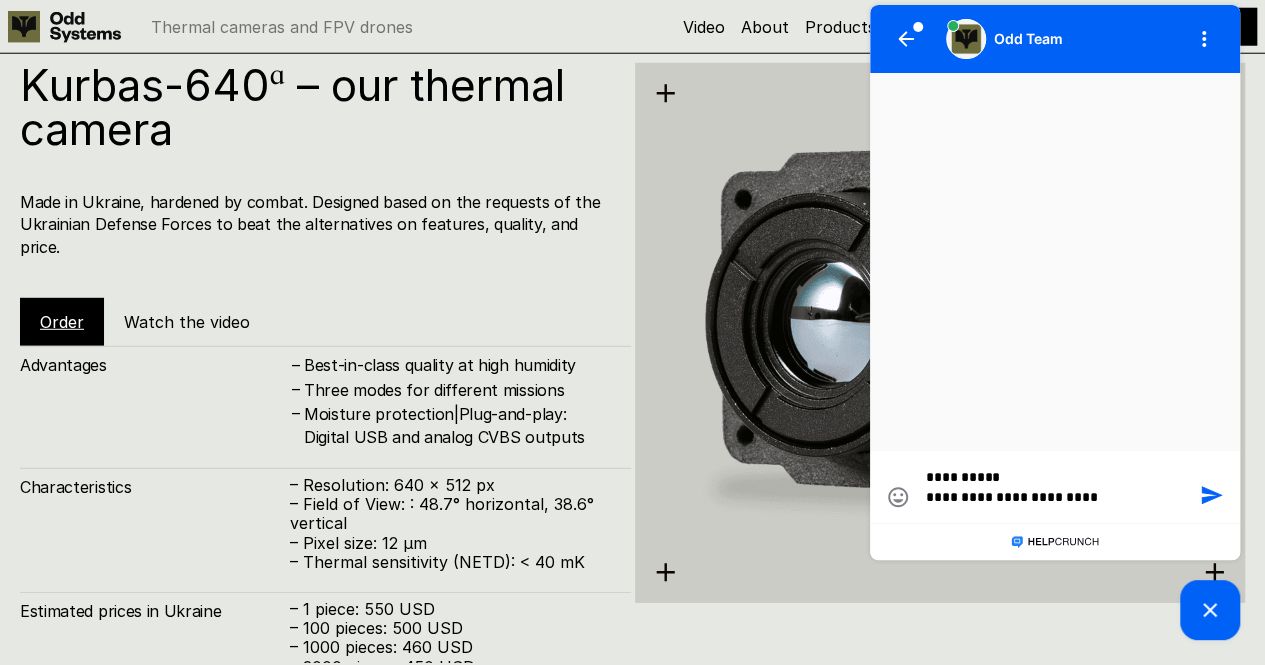 type on "**********" 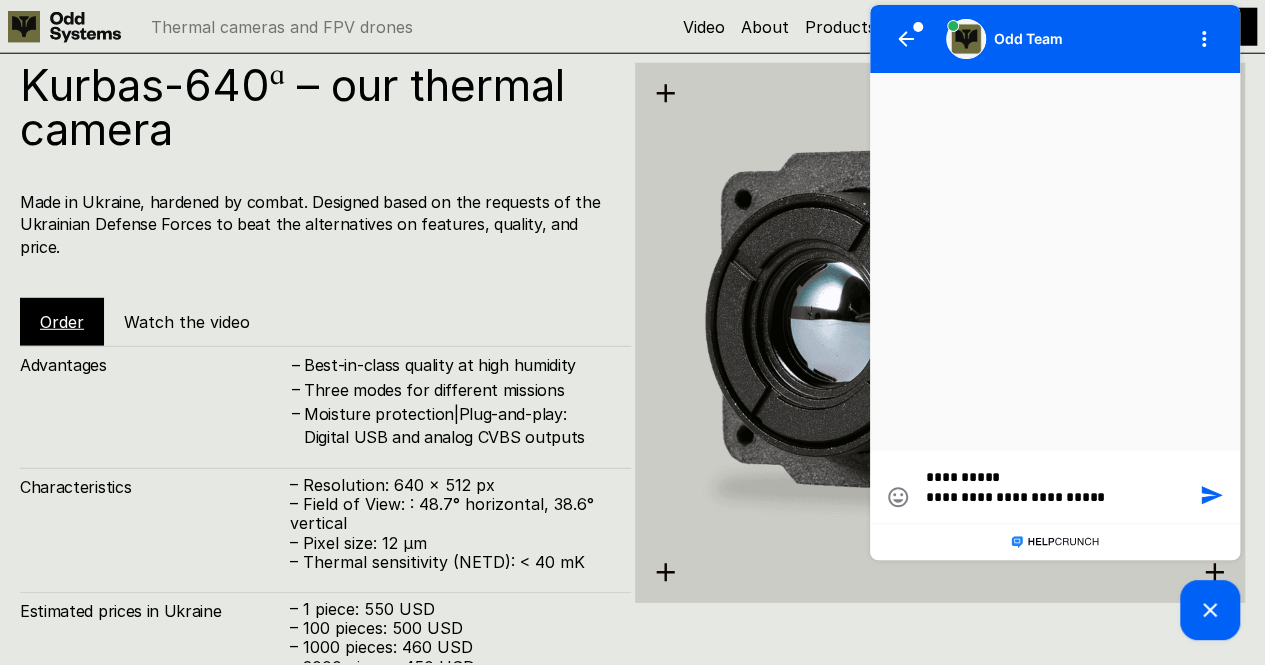 type on "**********" 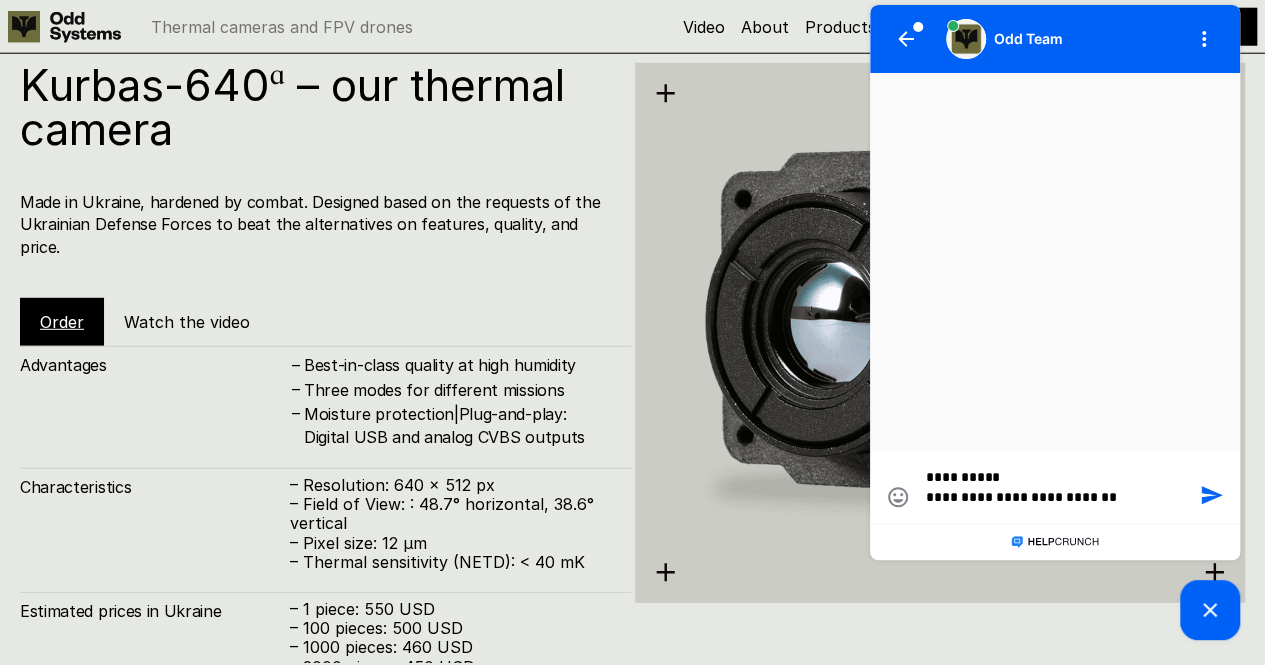 type on "**********" 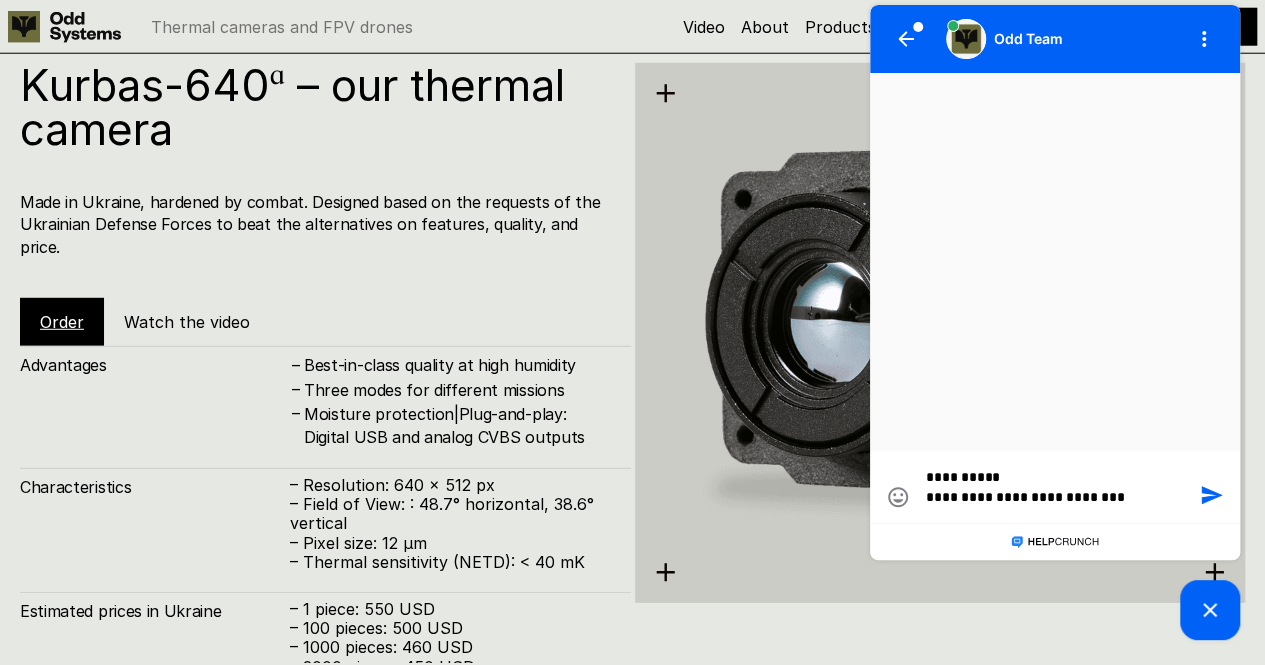 type on "**********" 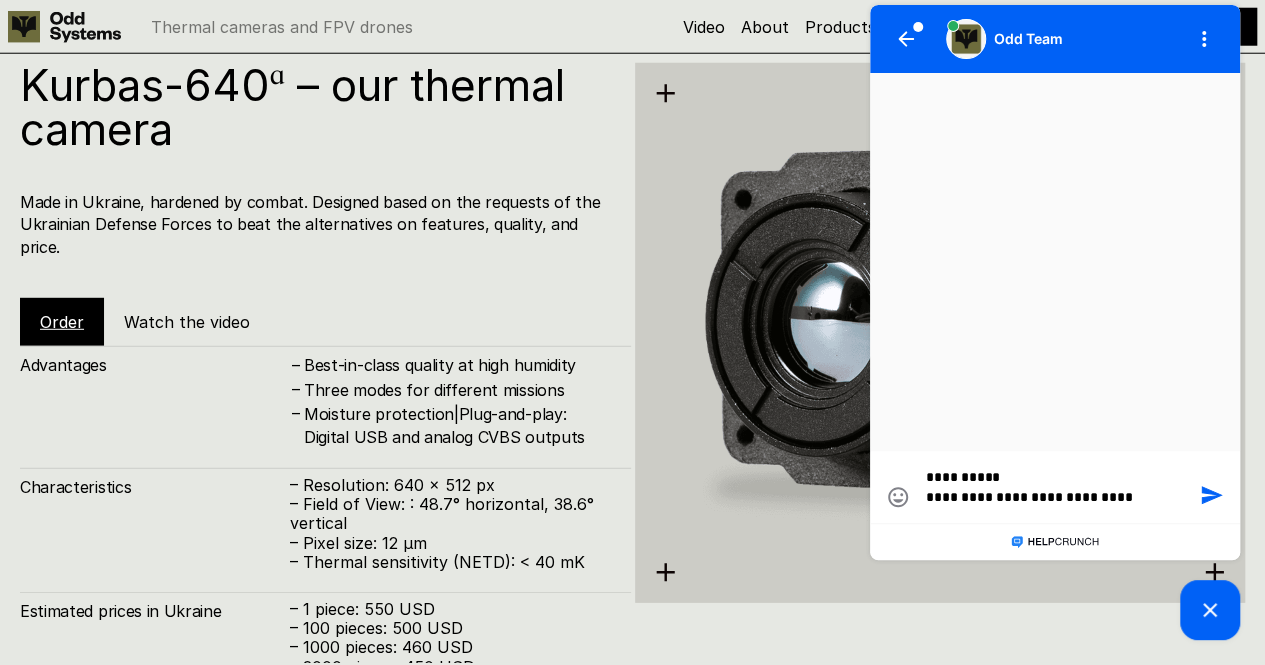 type on "**********" 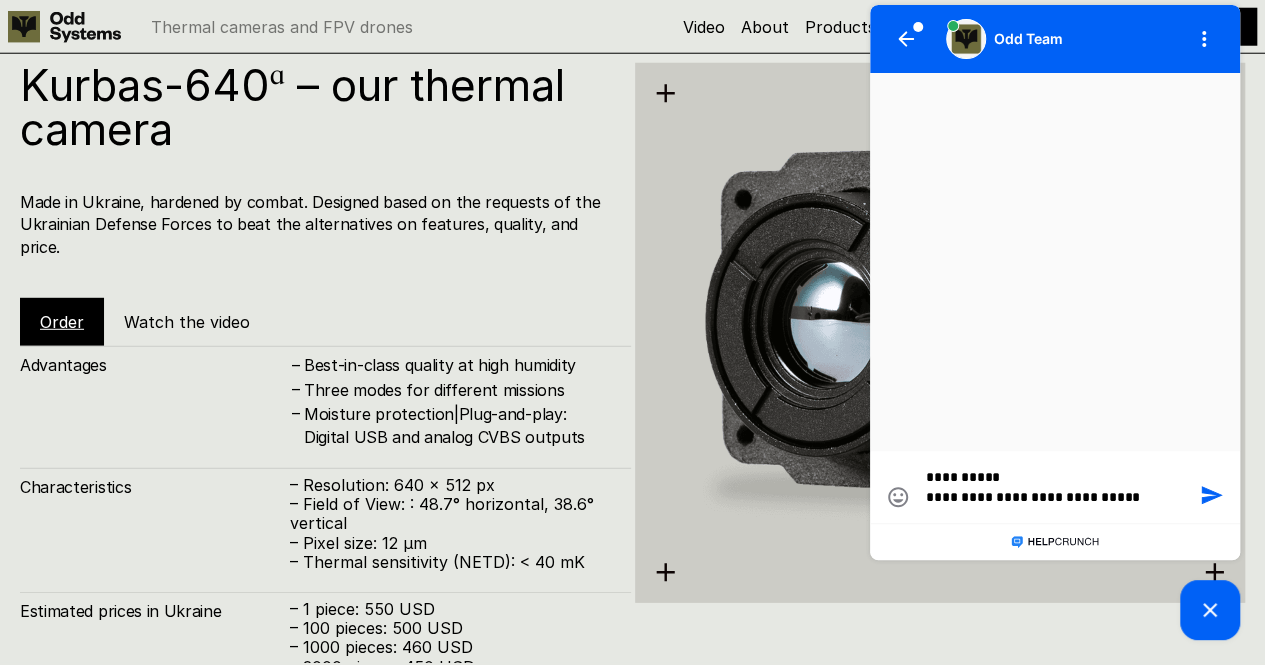 type on "**********" 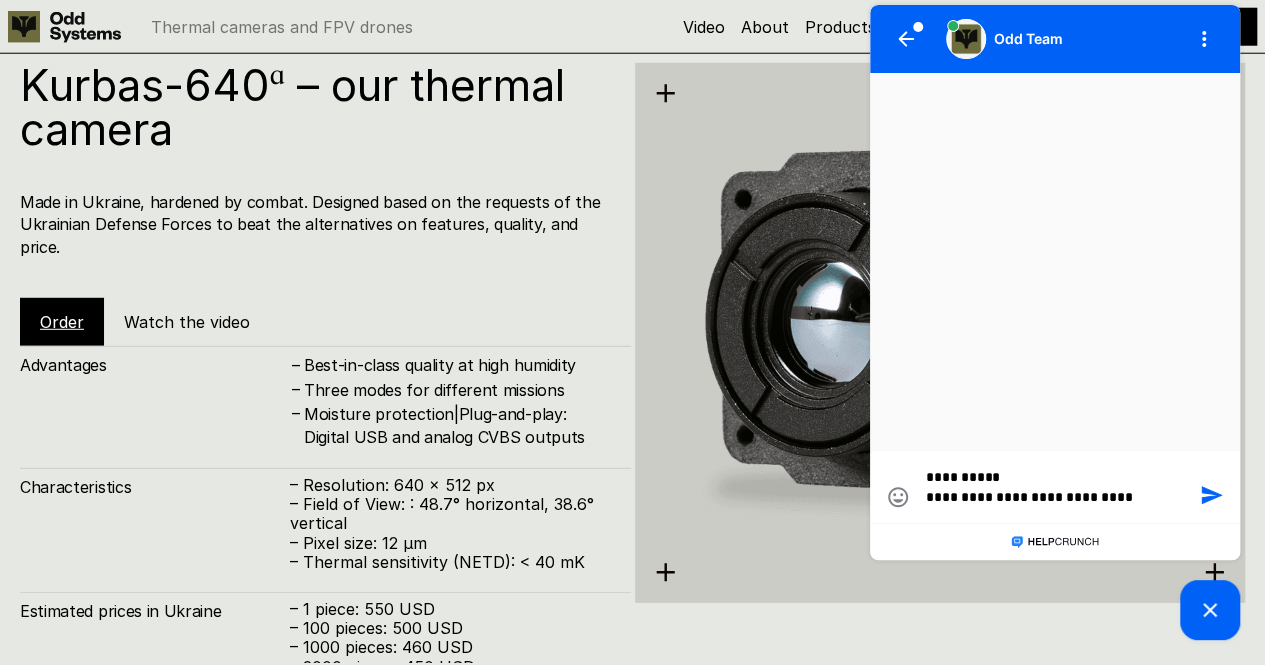 type on "**********" 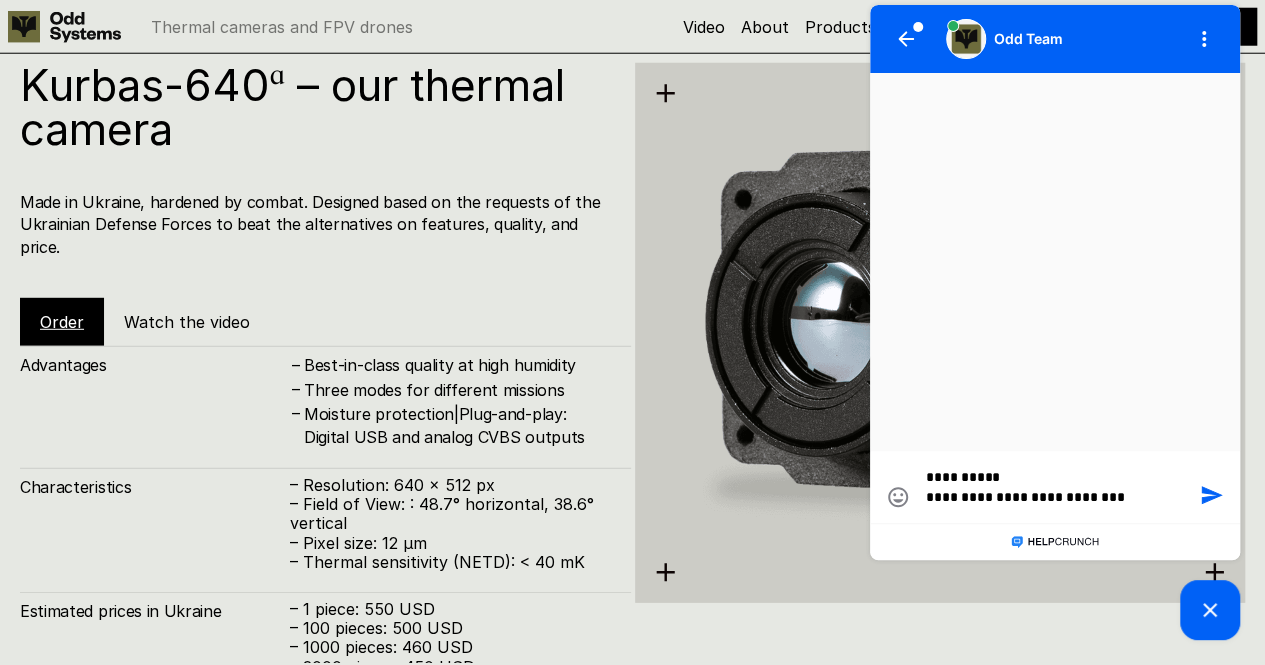 type on "**********" 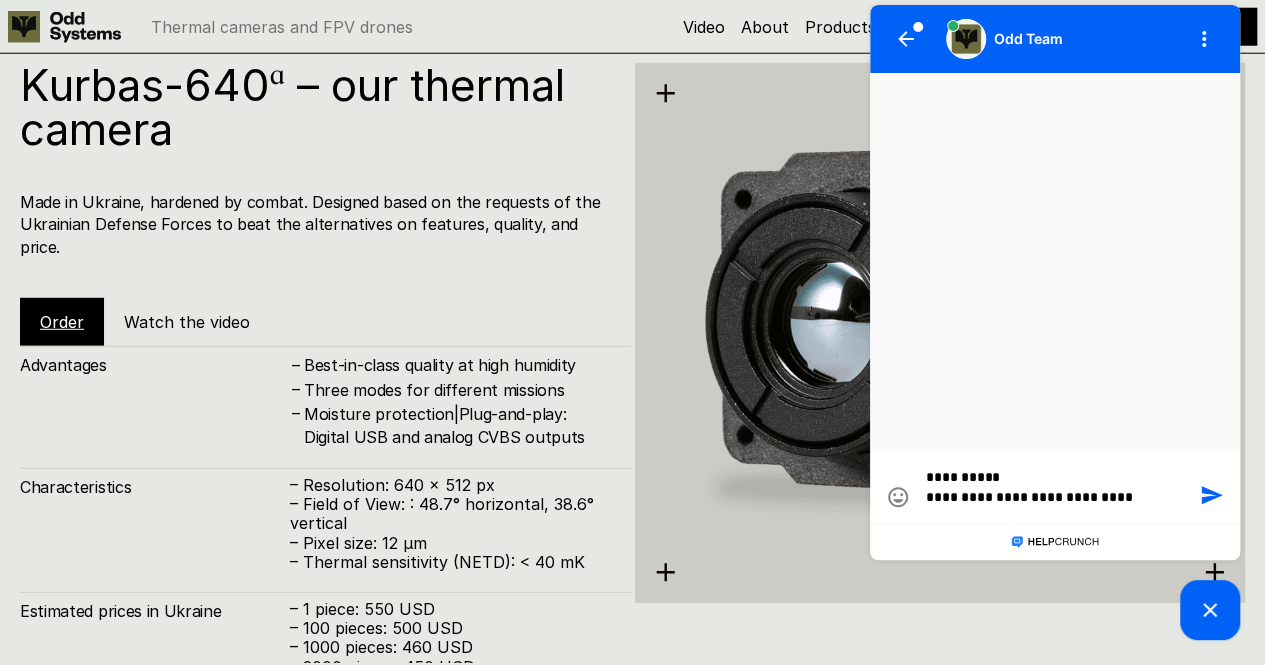 type on "**********" 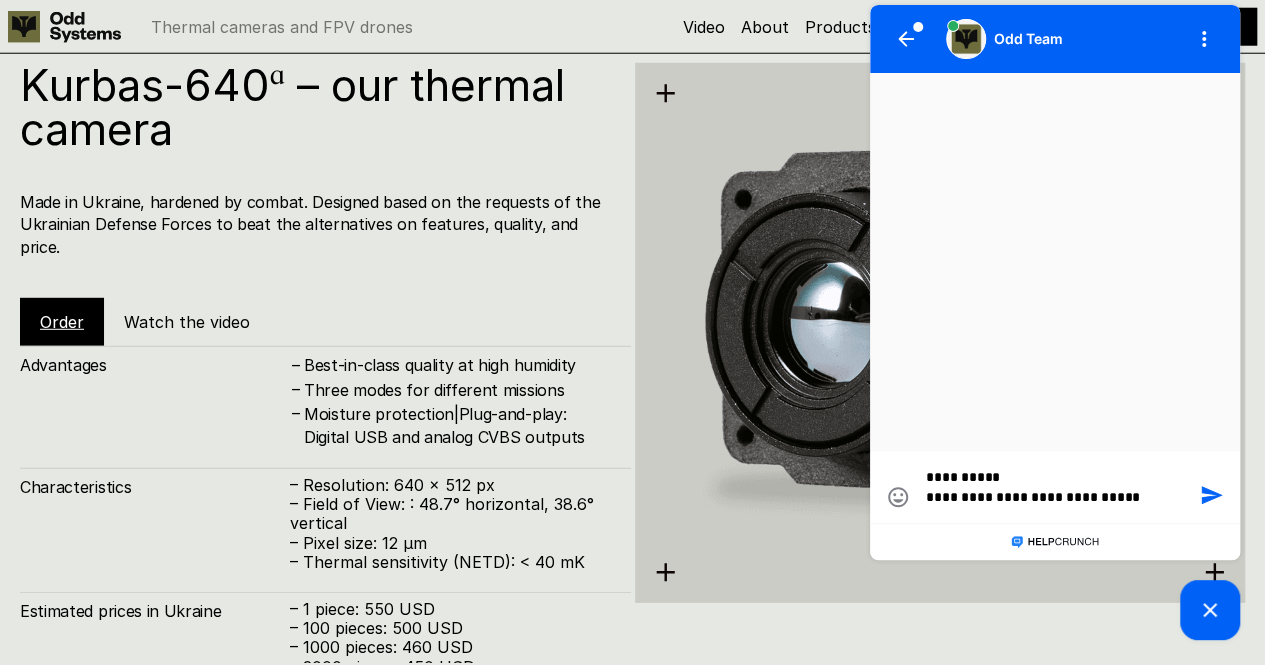 type on "**********" 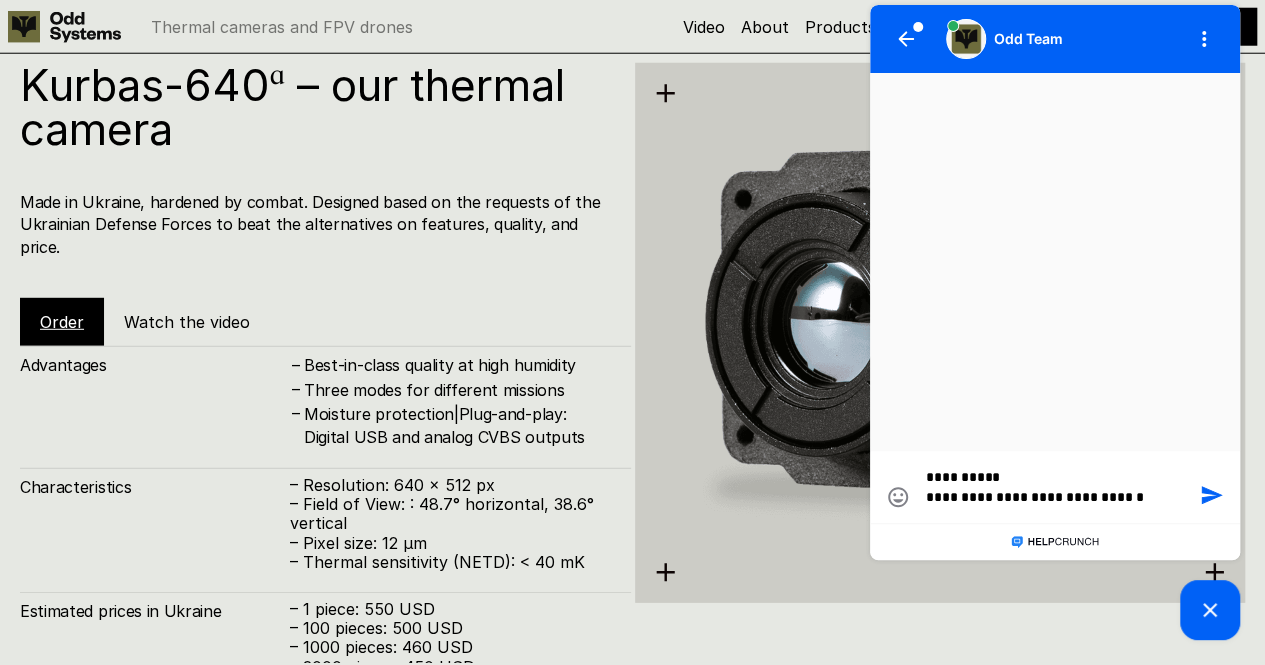 type on "**********" 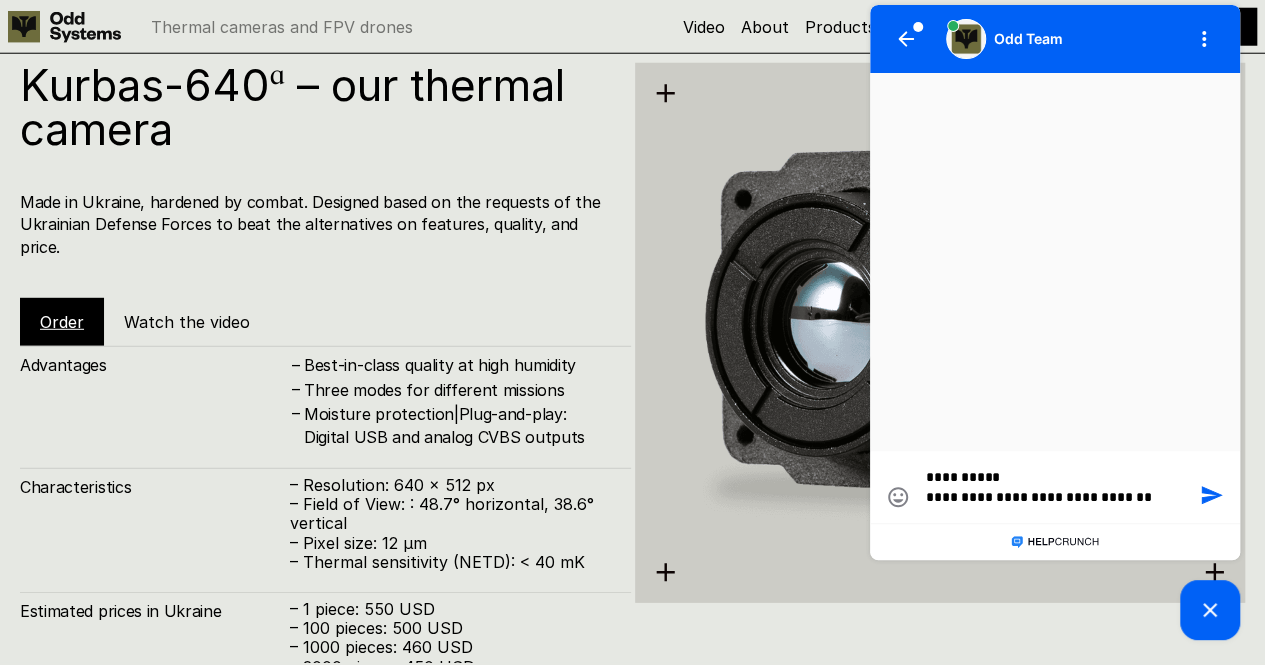 type on "**********" 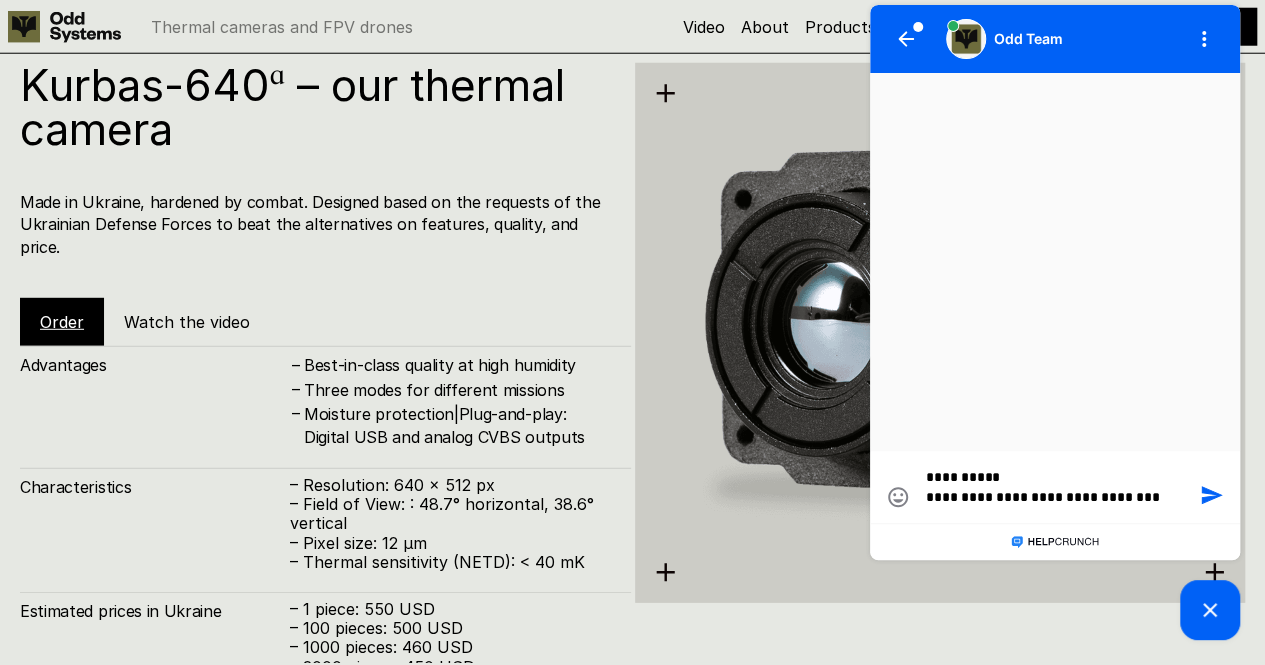 type on "**********" 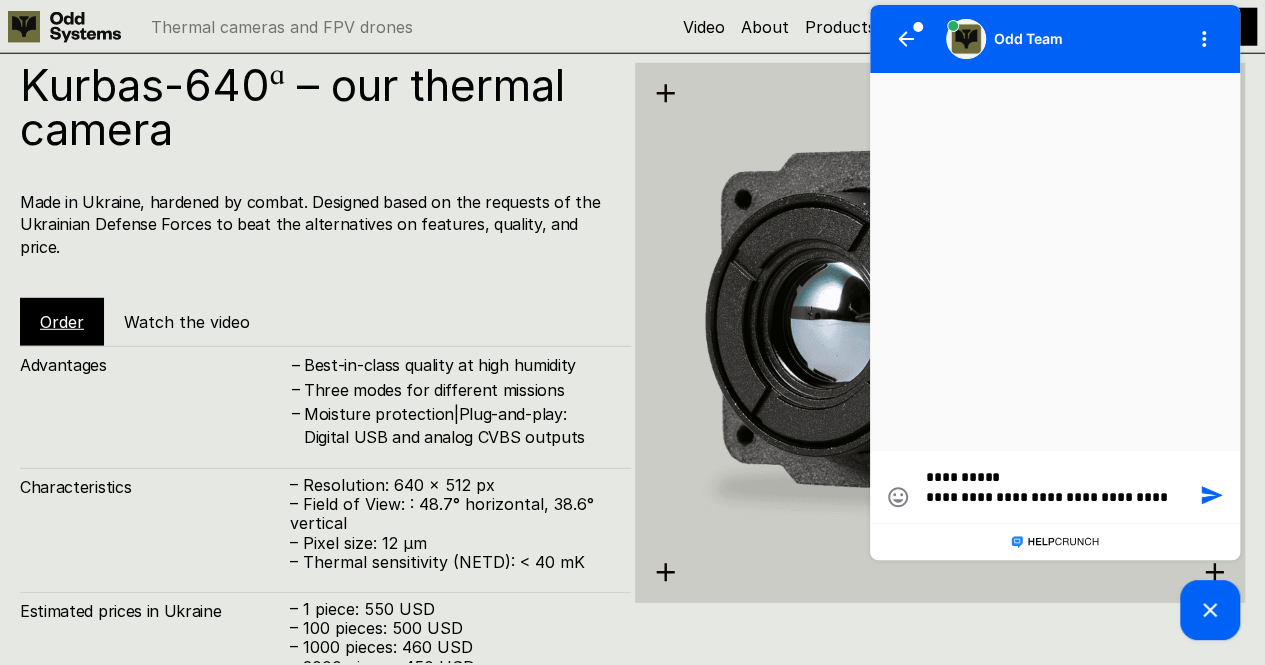 type on "**********" 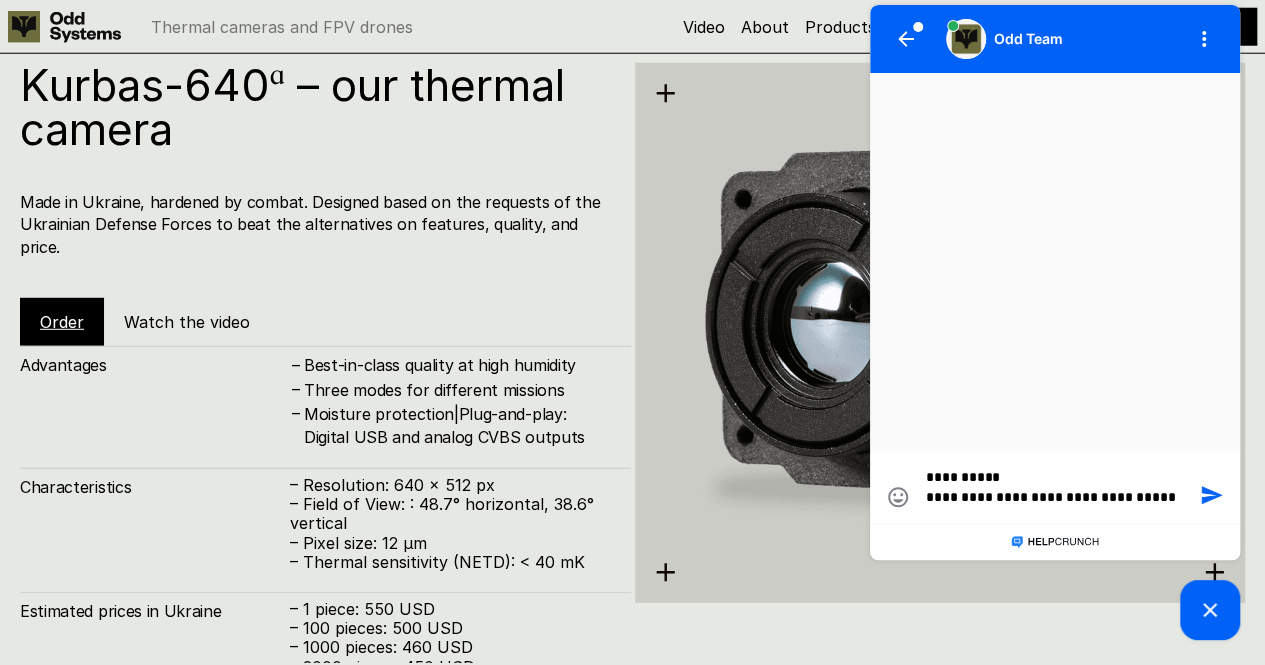 type on "**********" 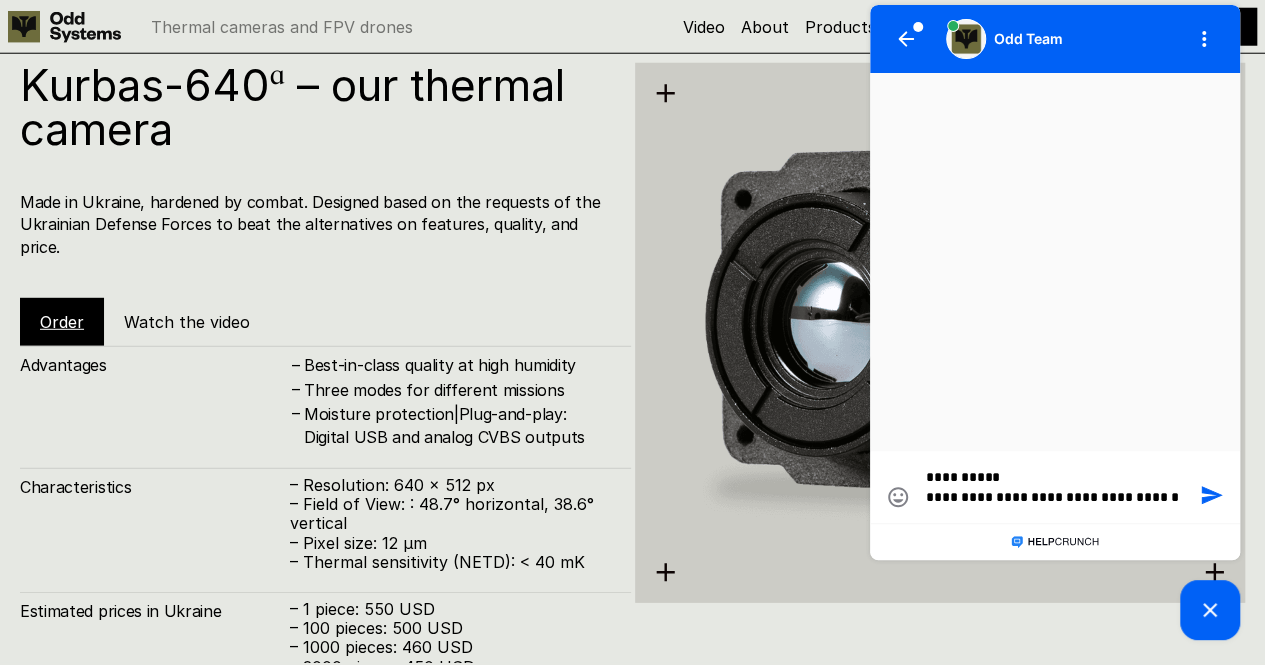 type on "**********" 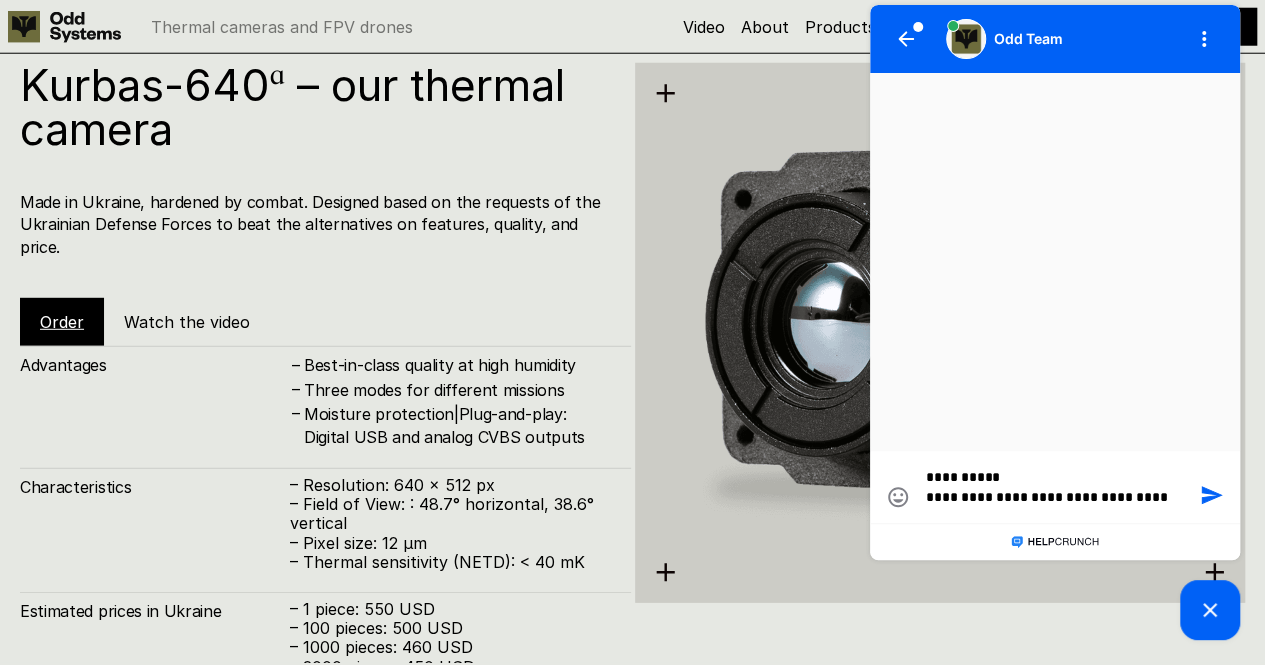 type on "**********" 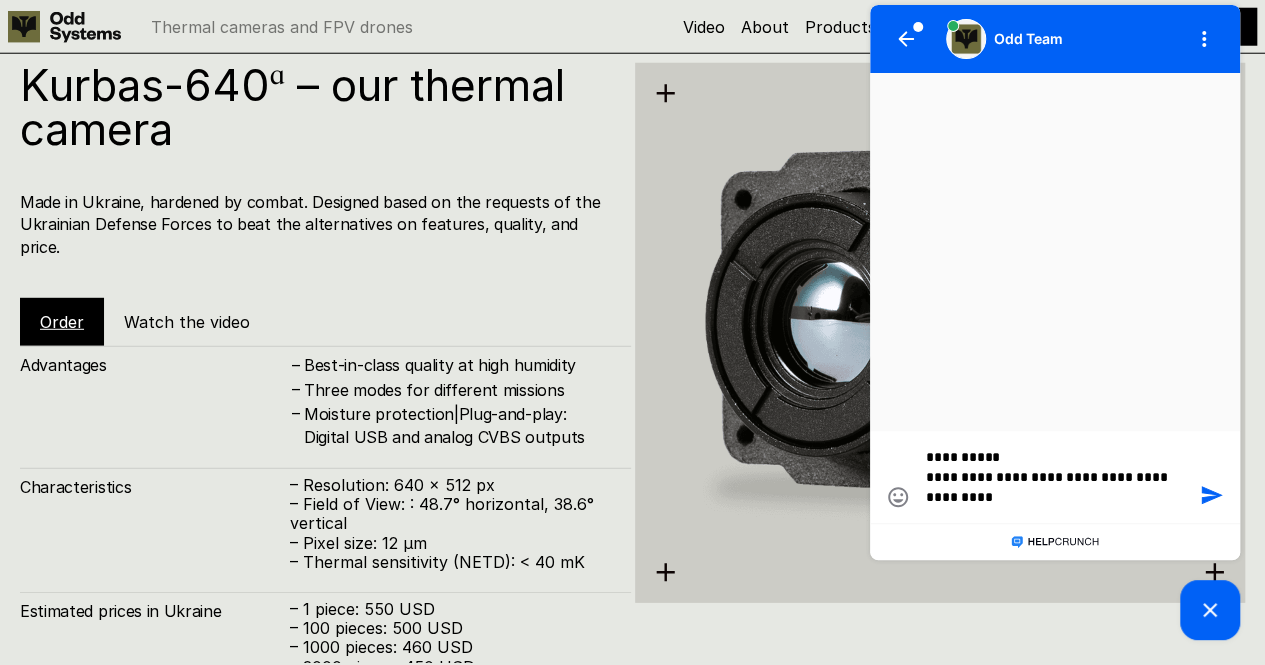 type on "**********" 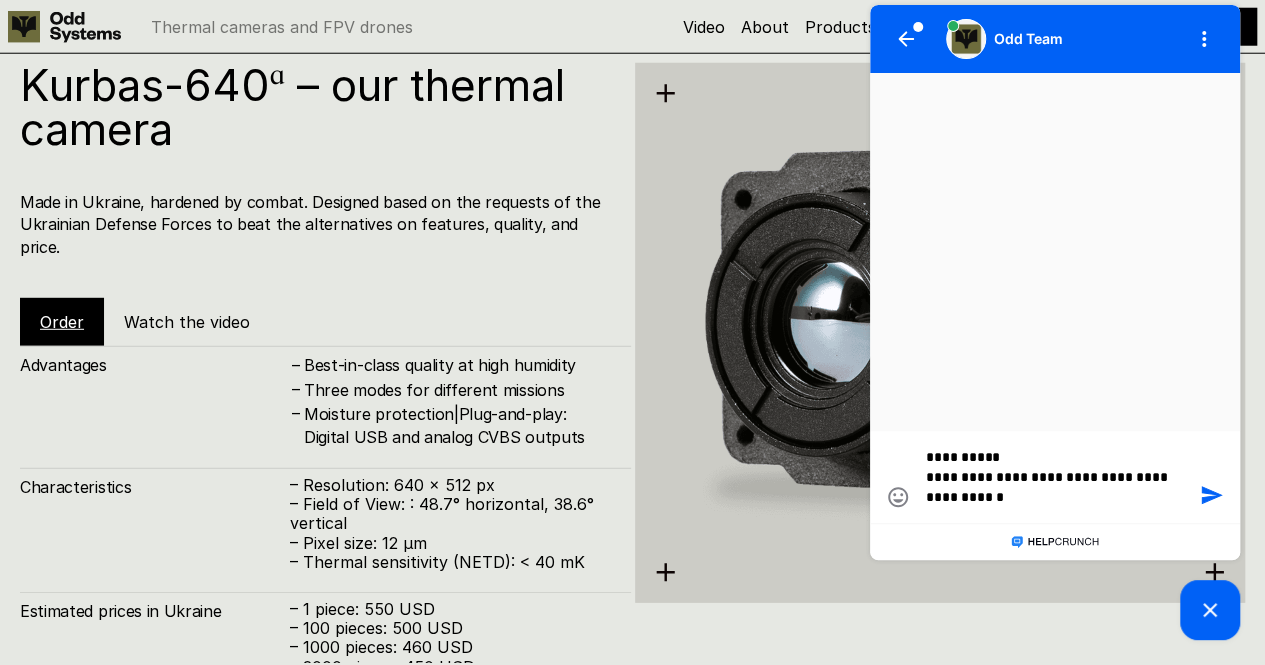 type on "**********" 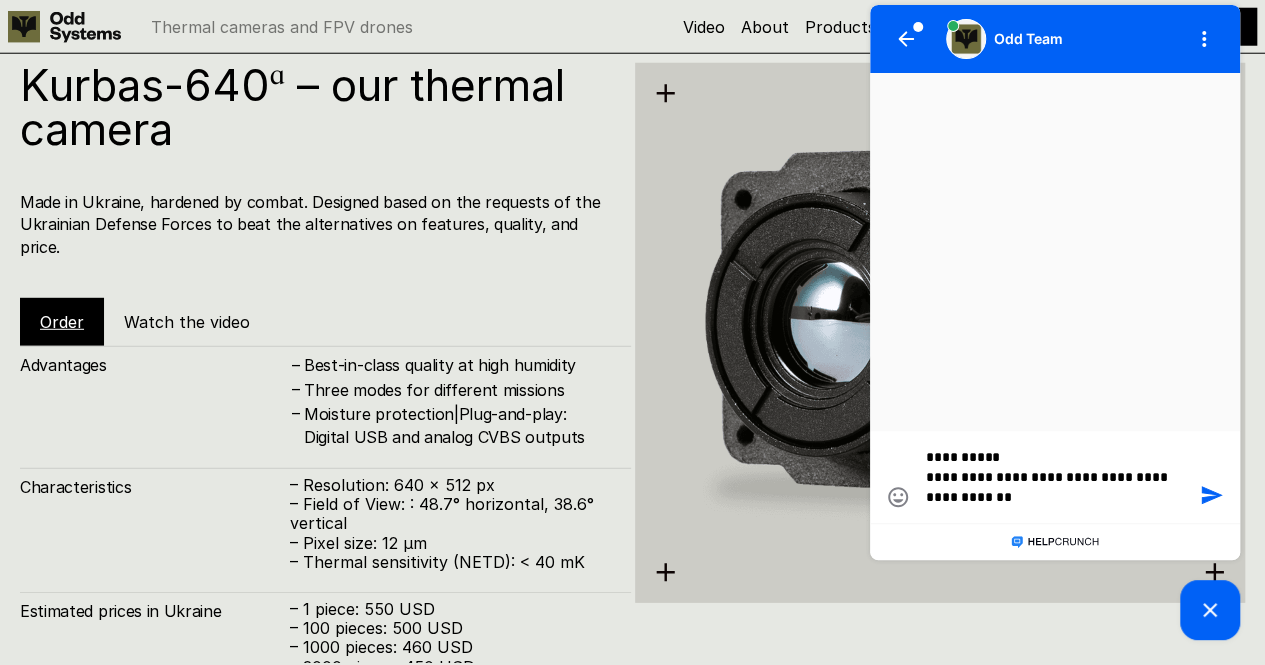 type on "**********" 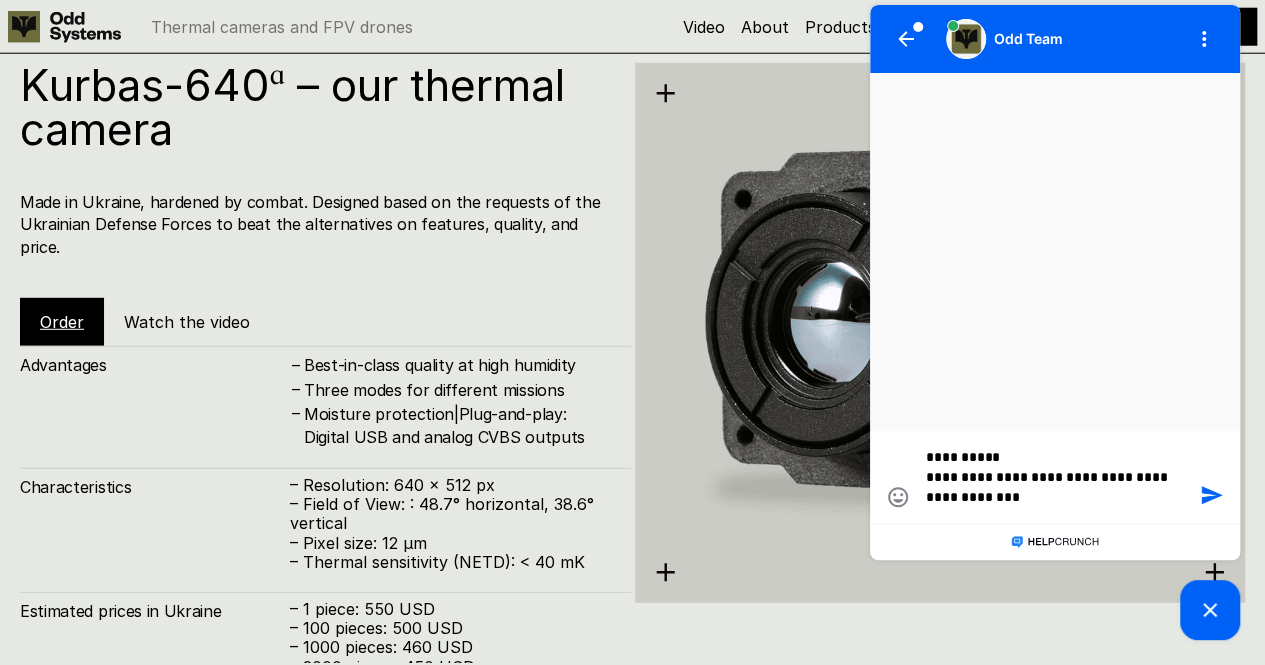 type on "**********" 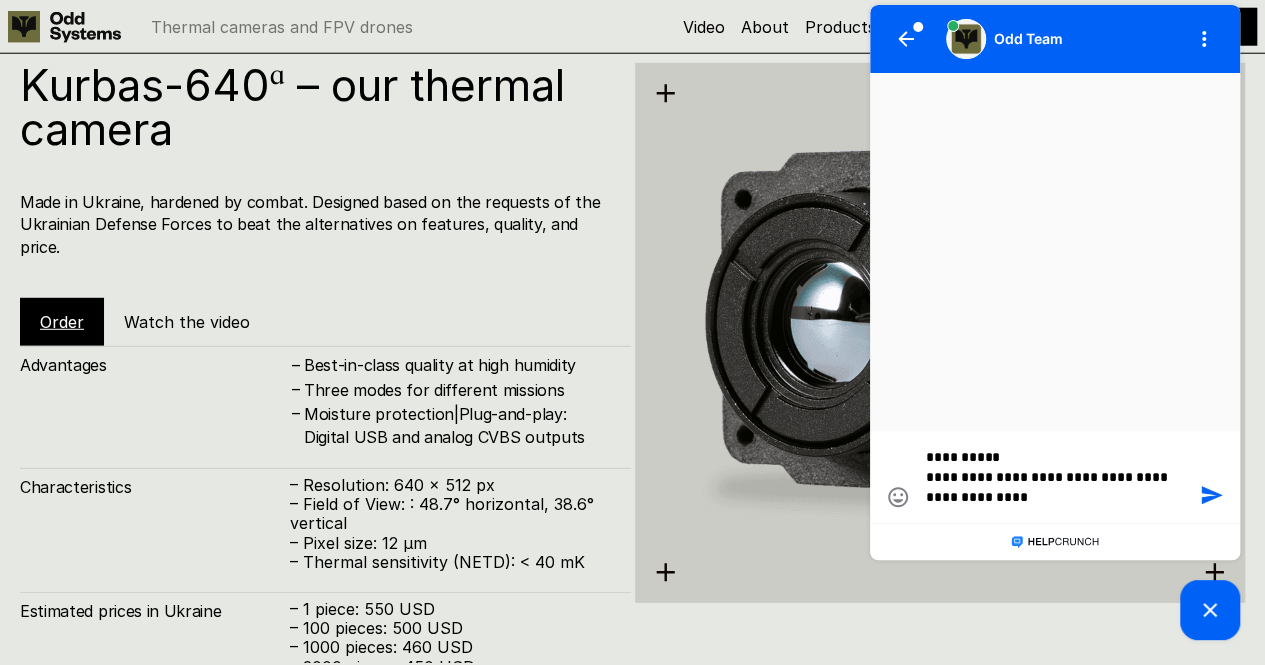 type on "**********" 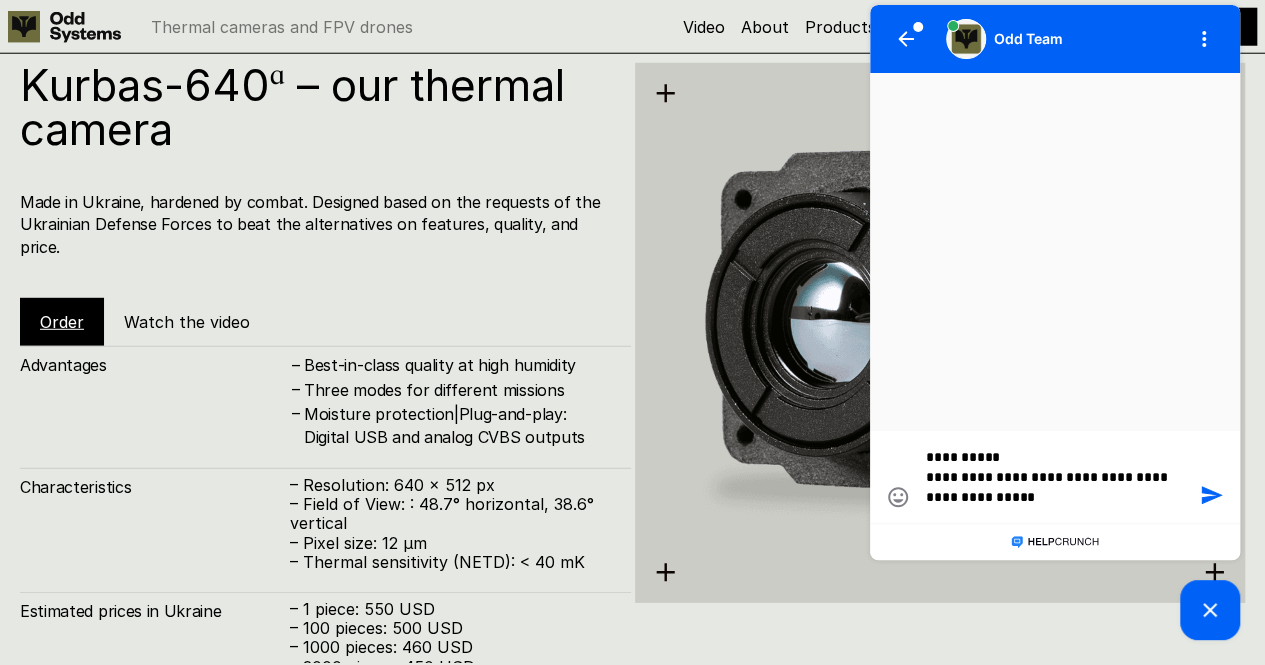 type on "**********" 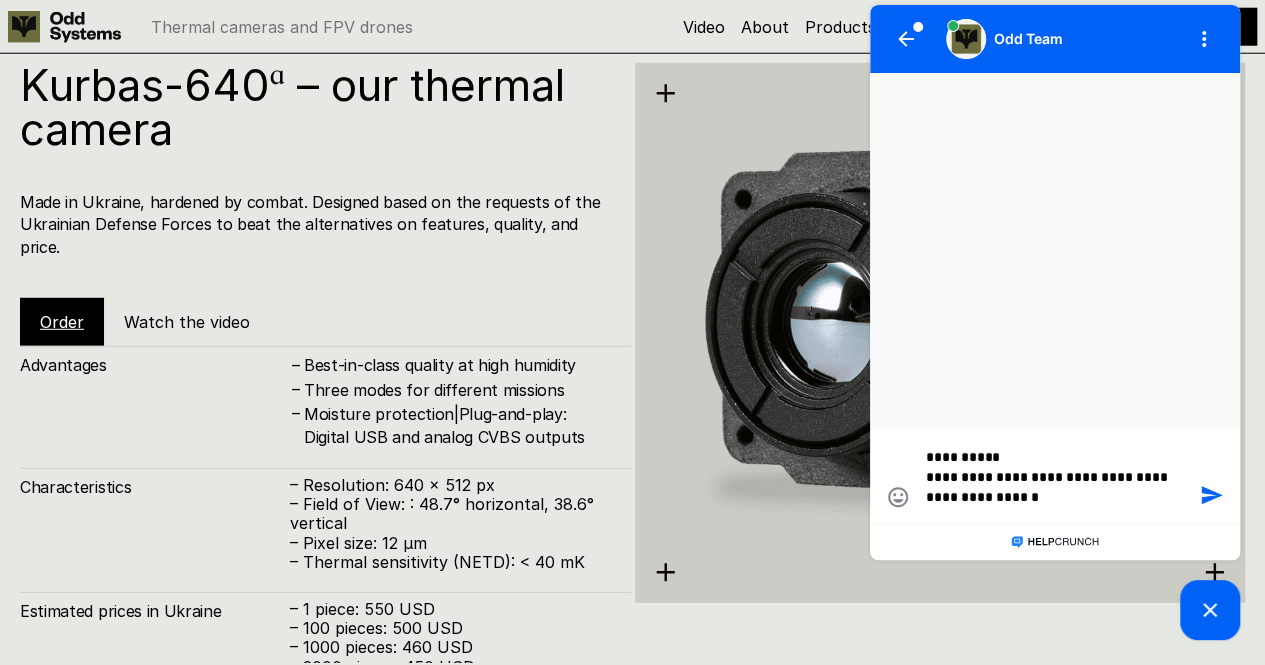 type on "**********" 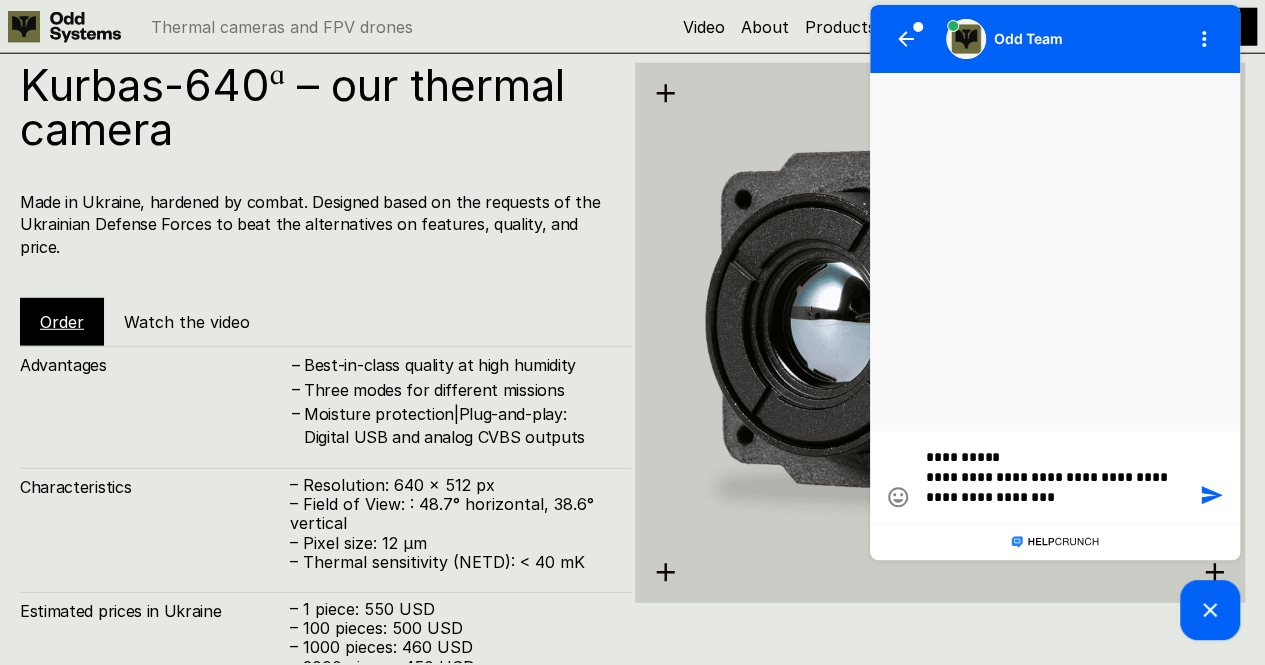 type on "**********" 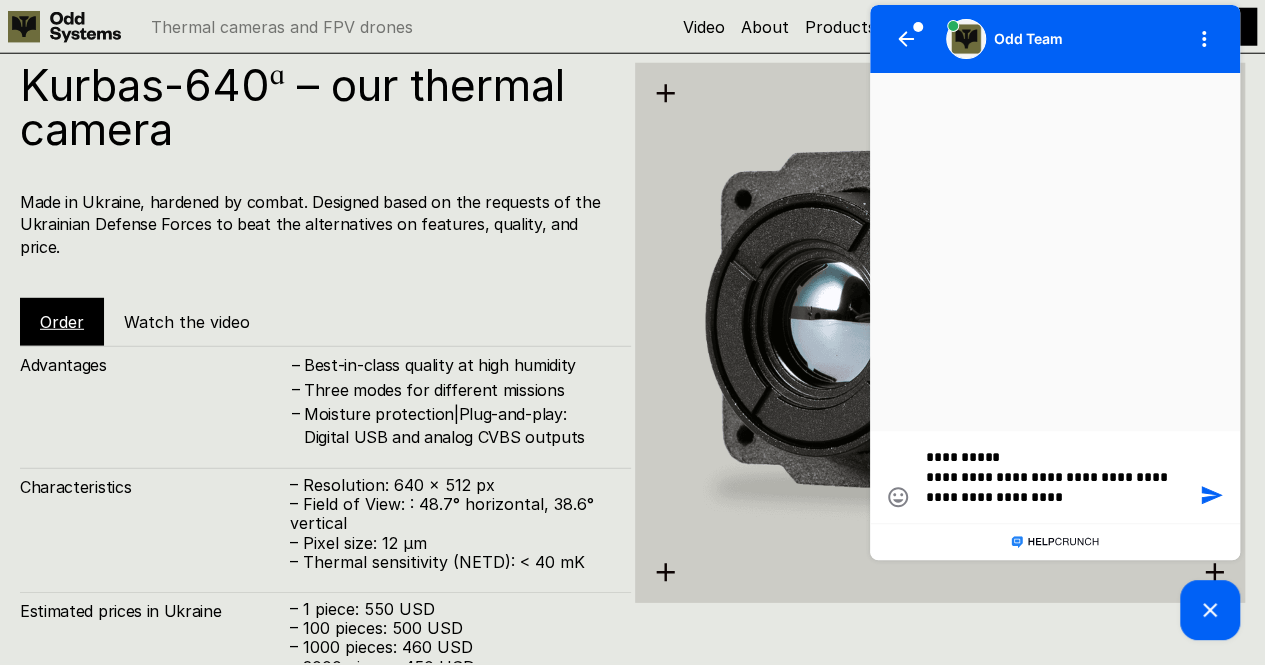 type on "**********" 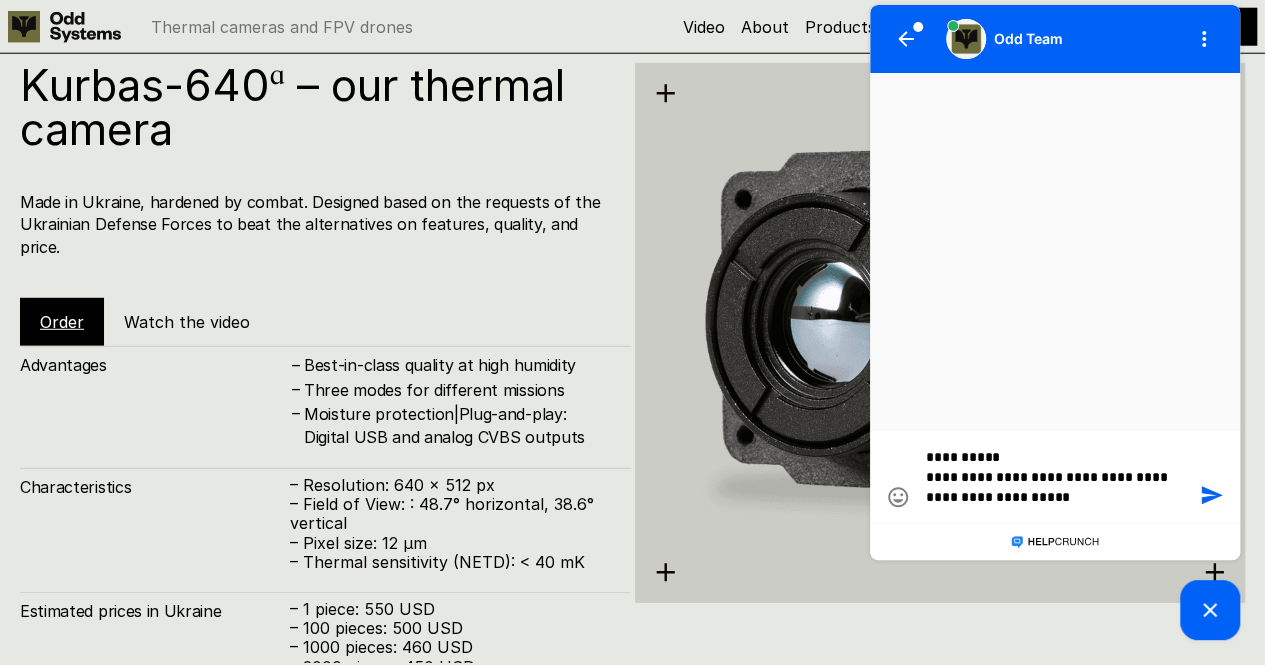 type on "**********" 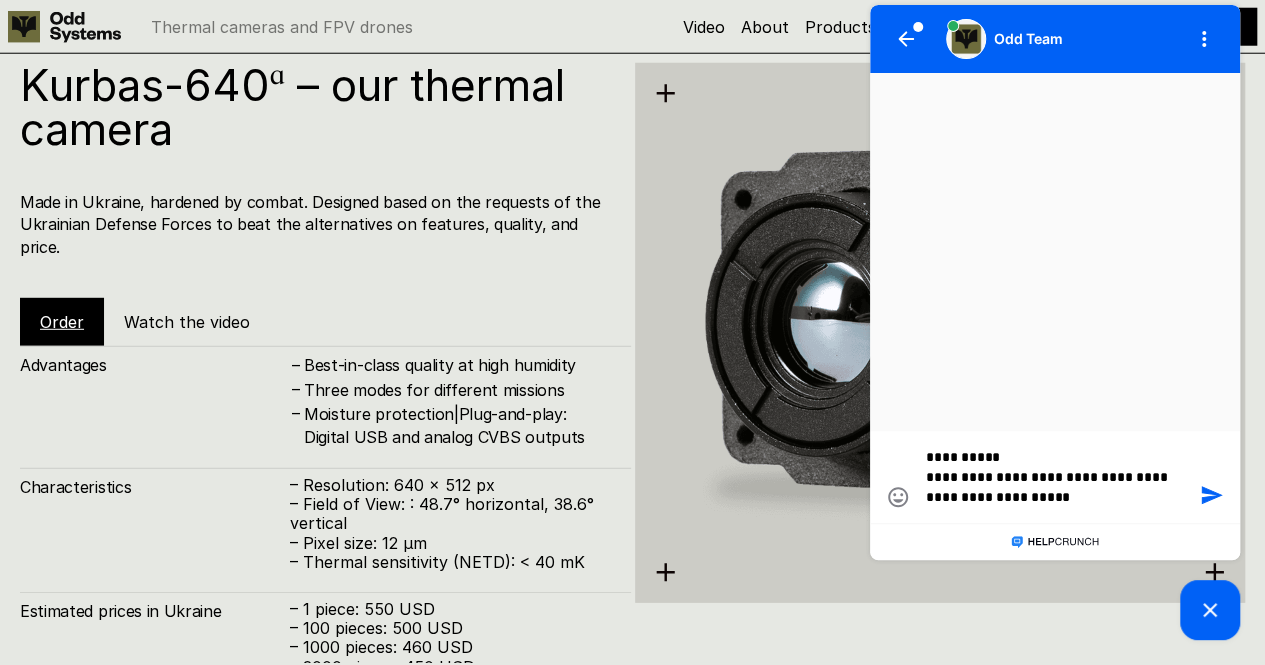 type on "**********" 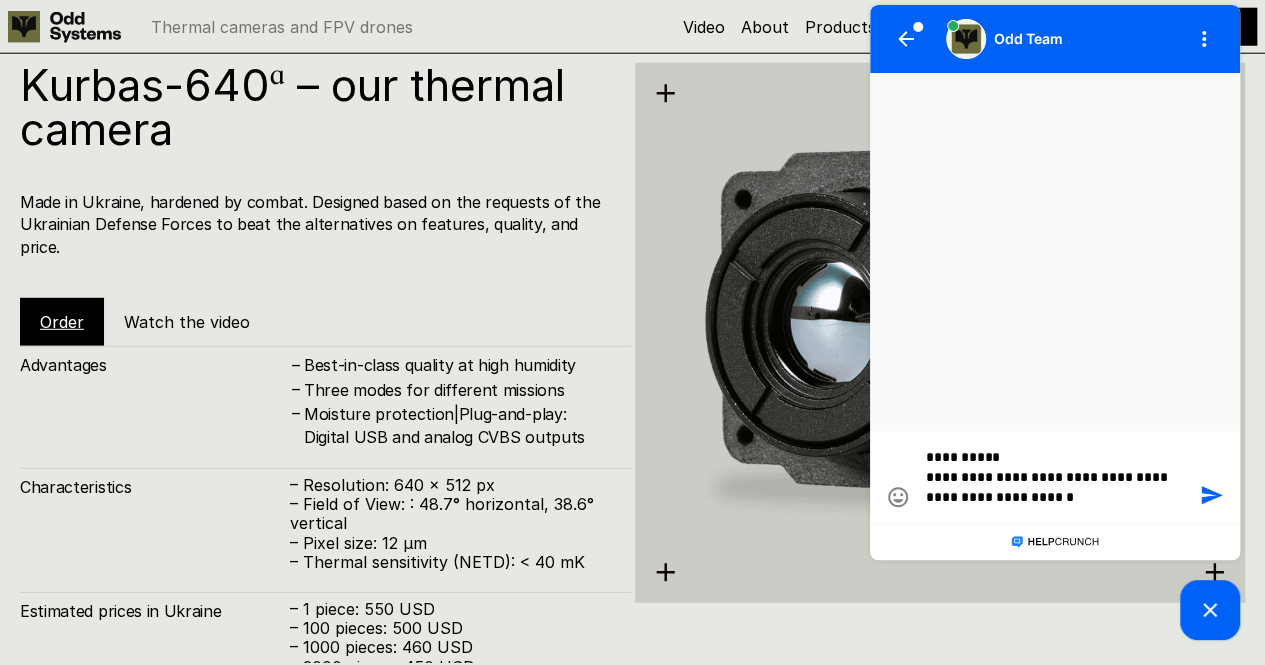 type on "**********" 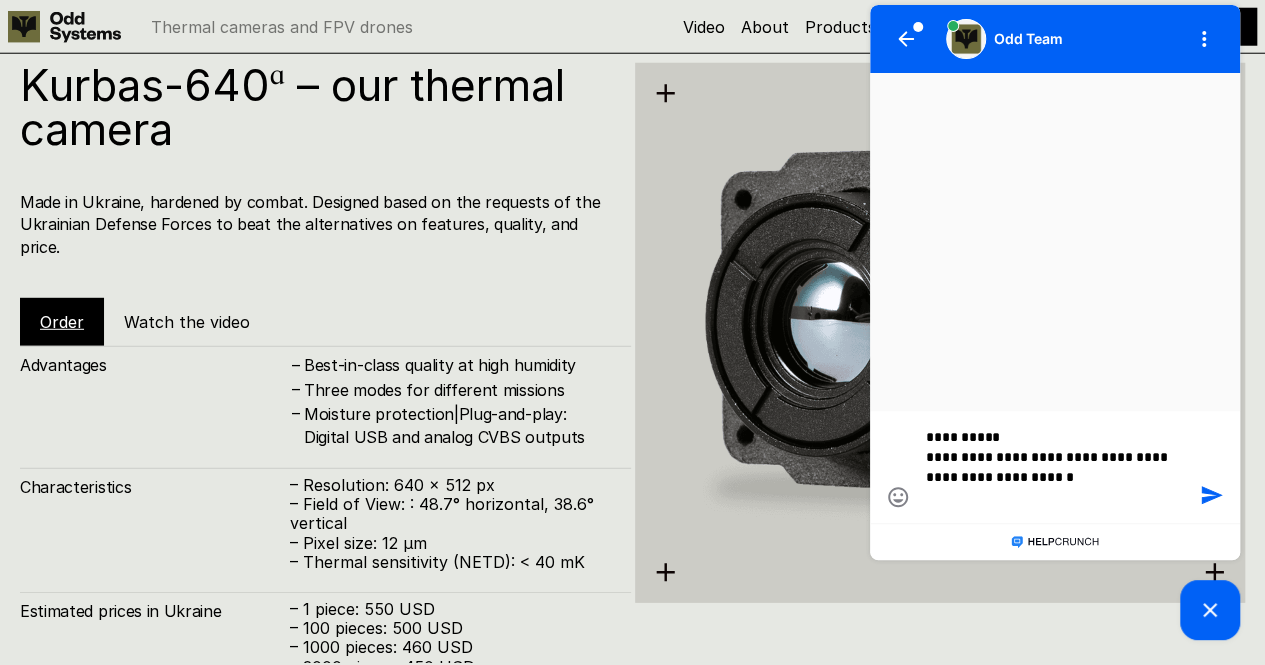 scroll, scrollTop: 0, scrollLeft: 0, axis: both 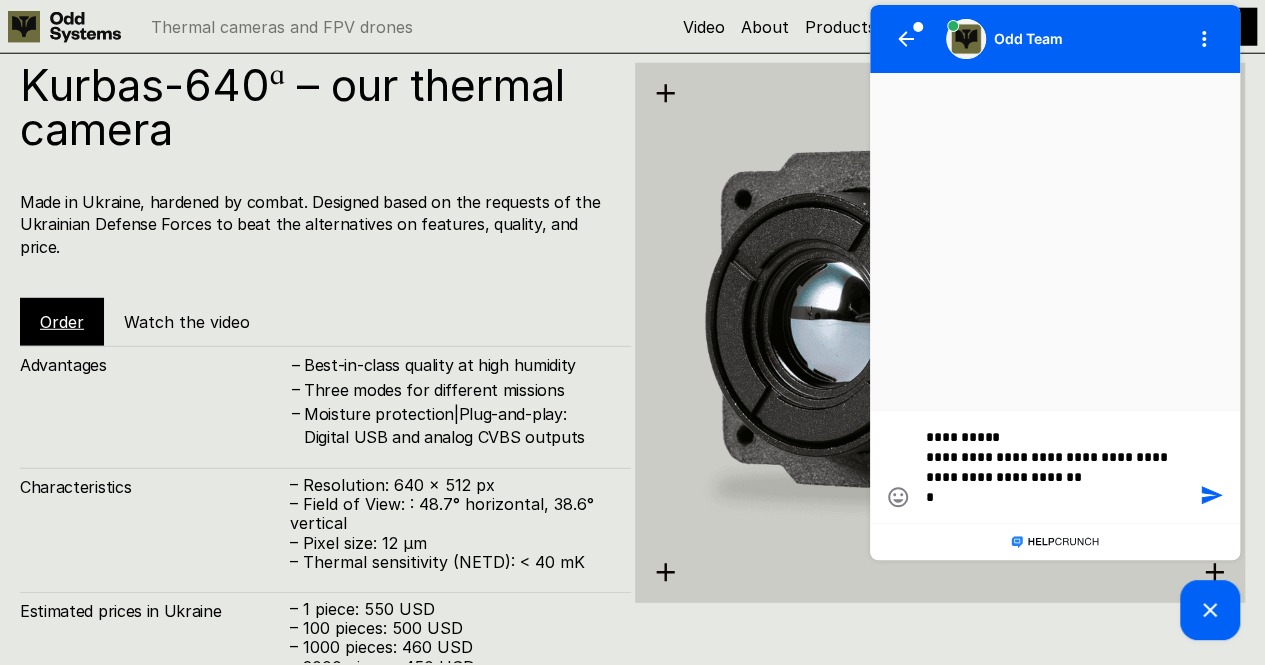 type on "**********" 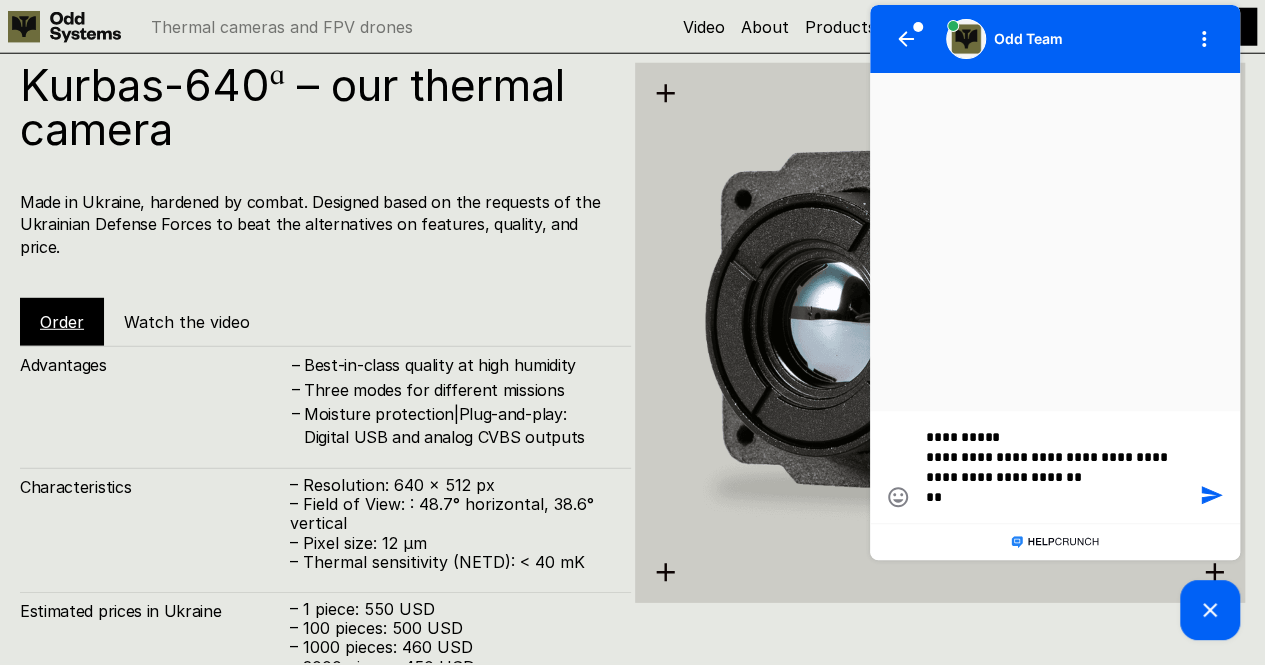 type on "**********" 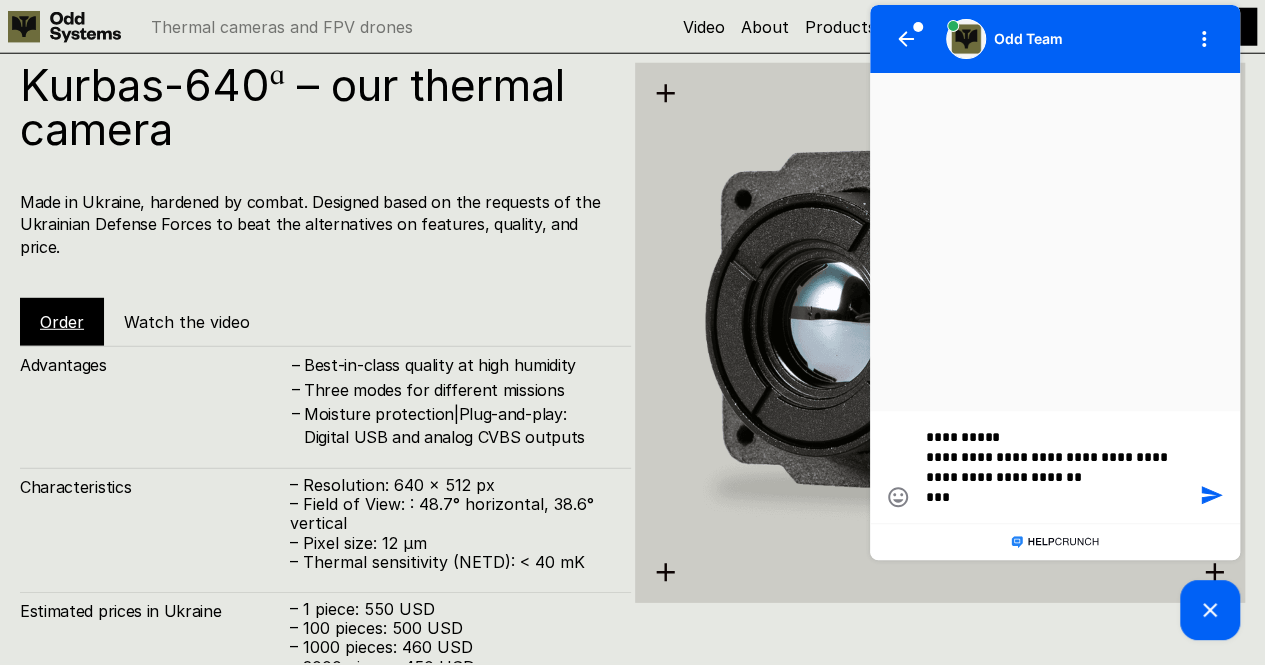 type on "**********" 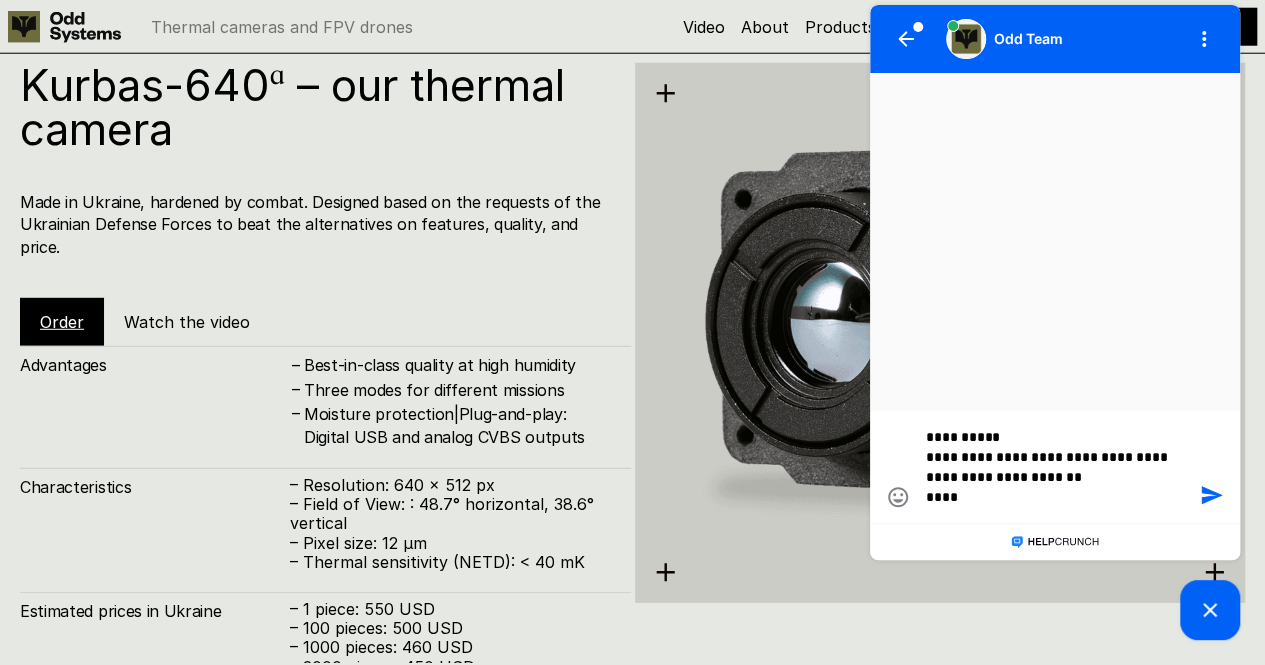 type on "**********" 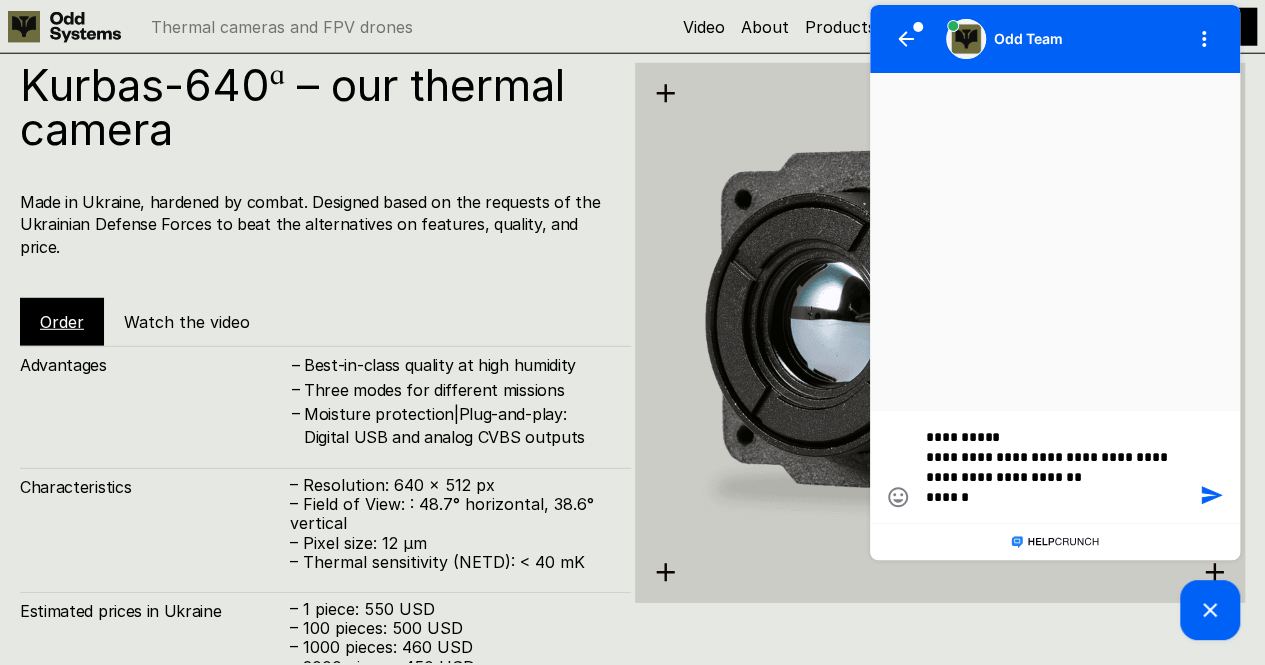 type on "**********" 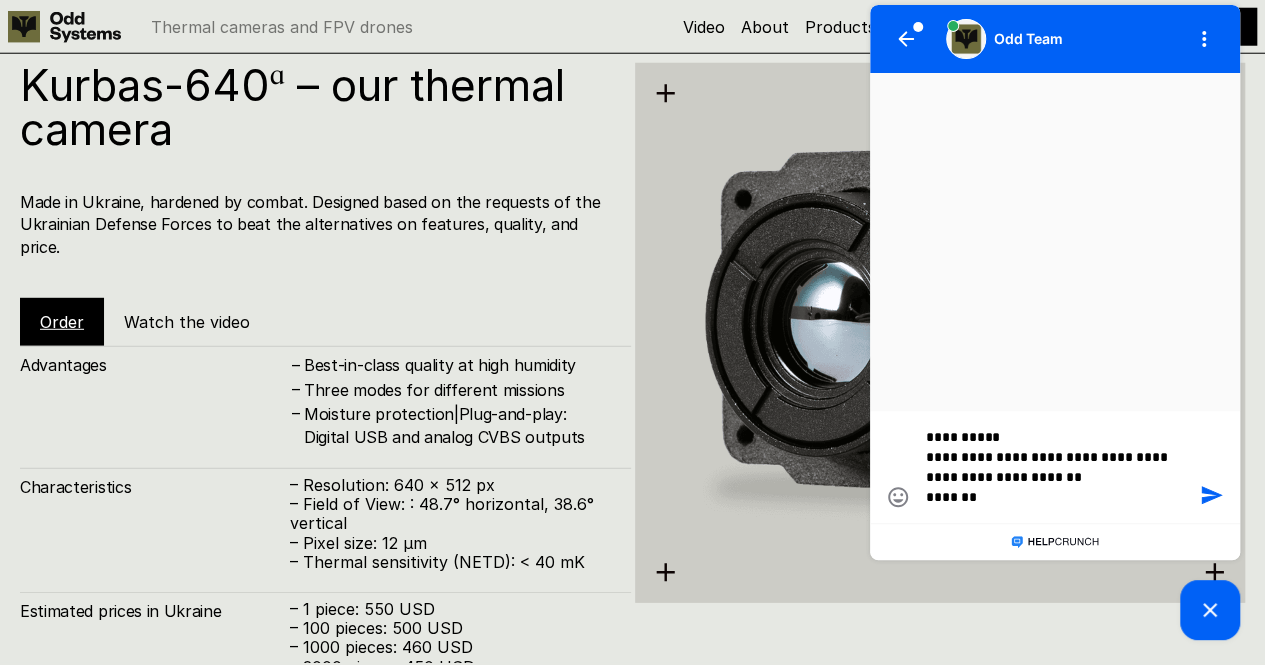 type on "**********" 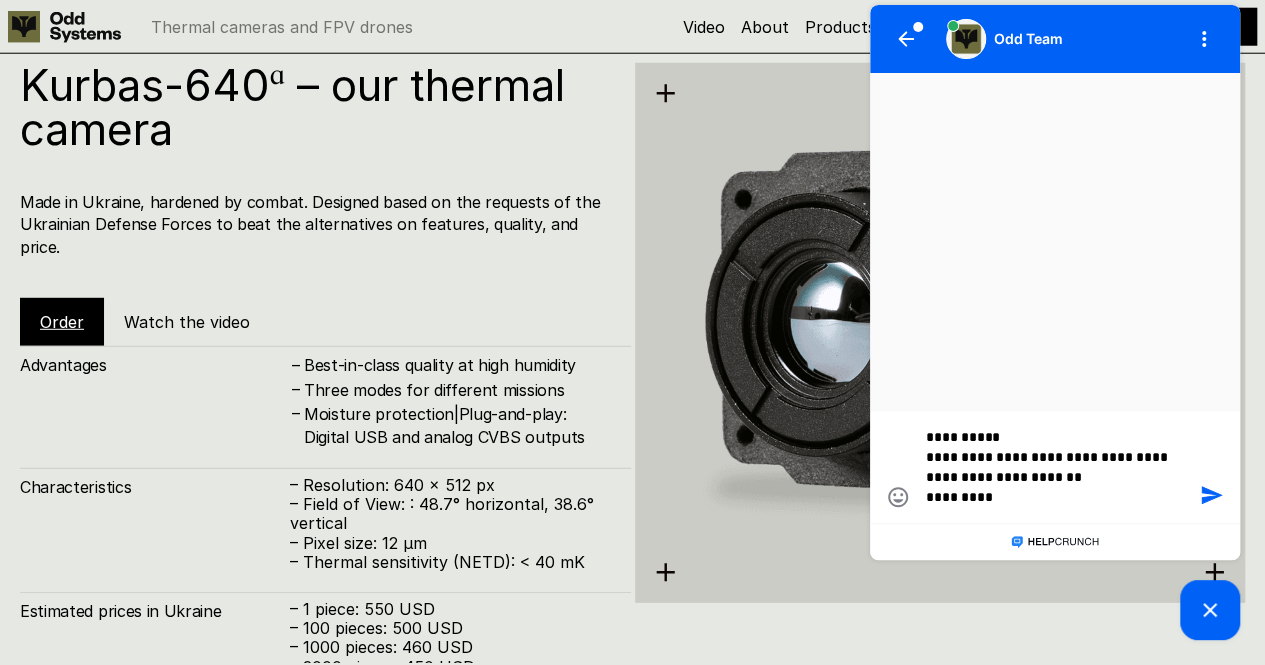 type on "**********" 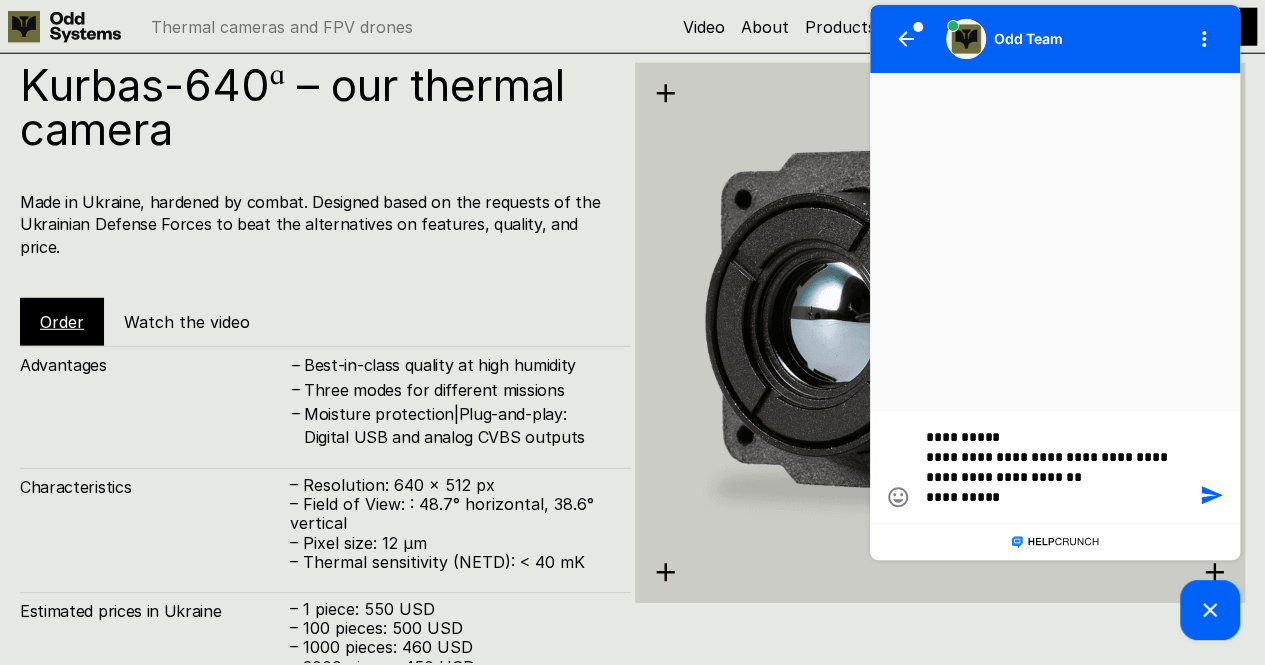 type on "**********" 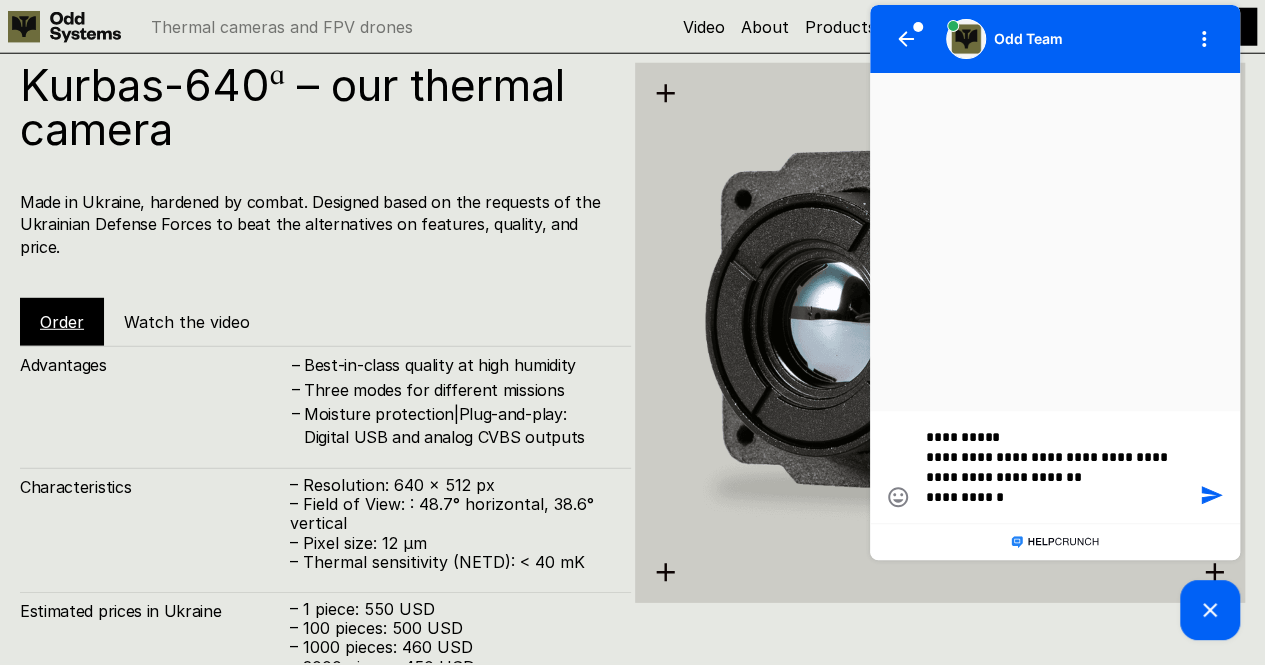 type on "**********" 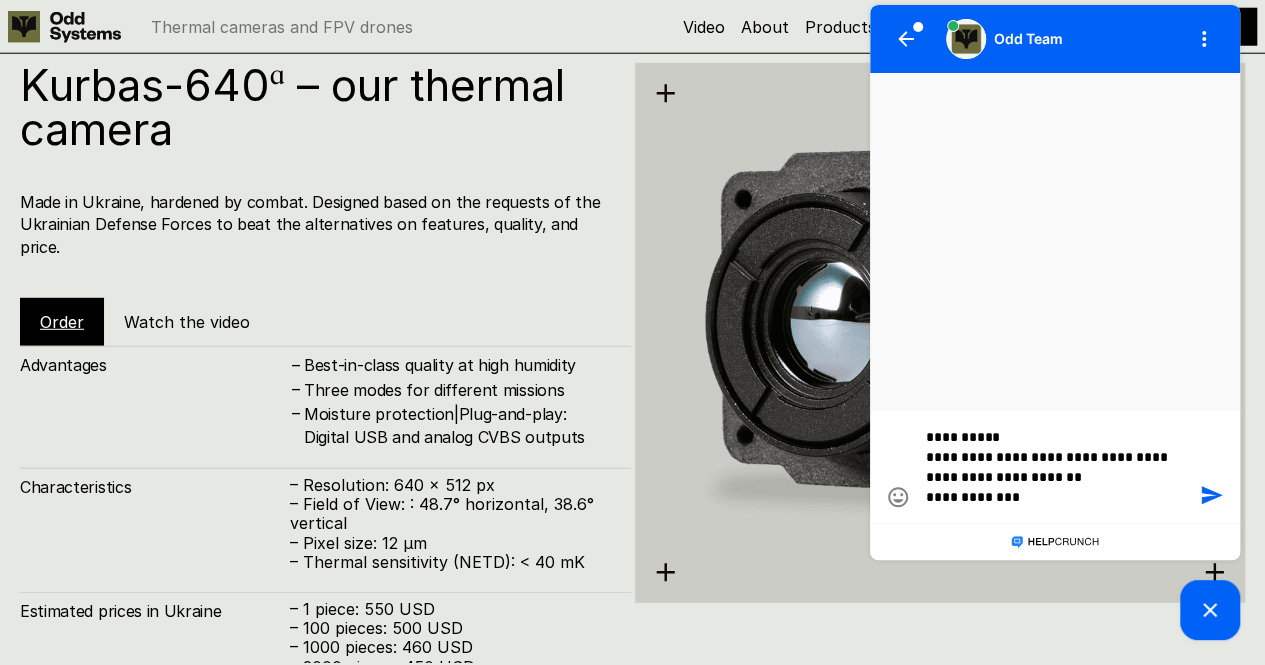 type on "**********" 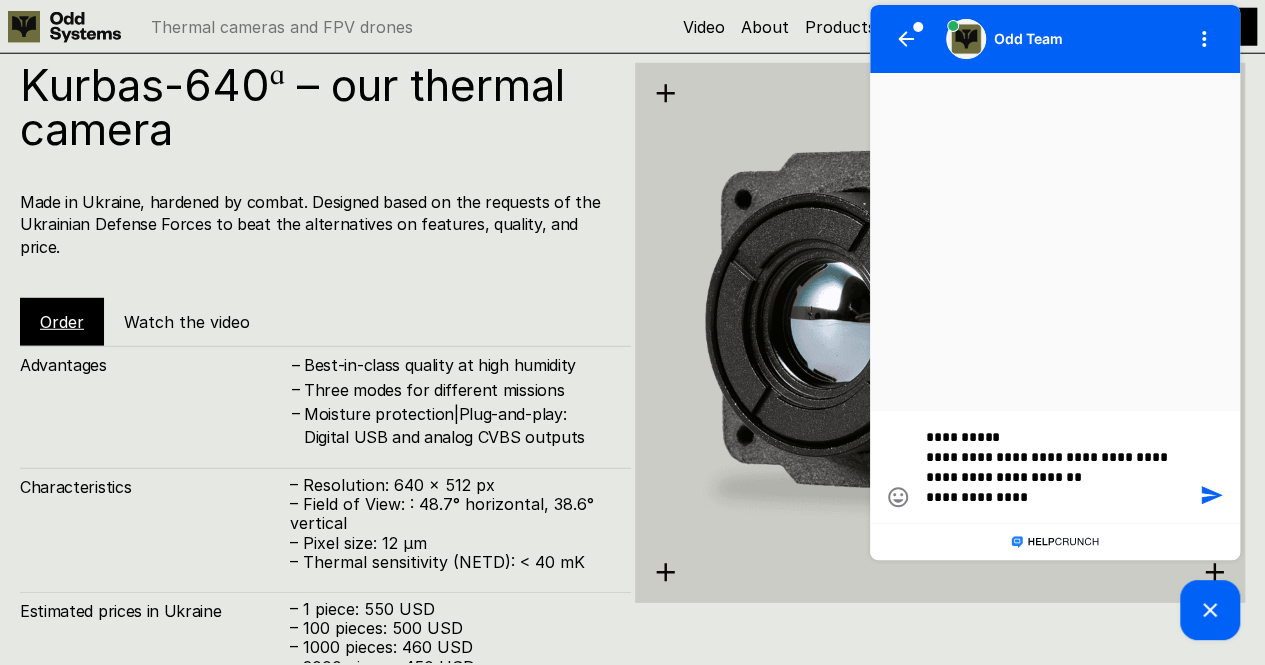 type on "**********" 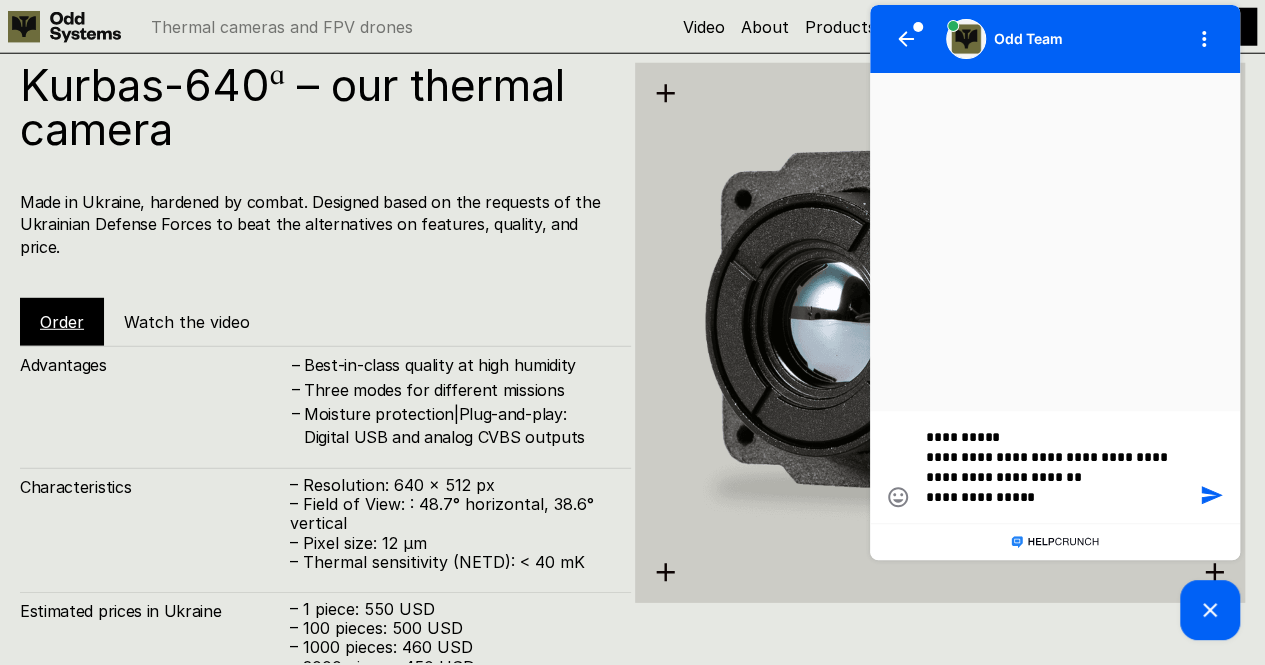 type on "**********" 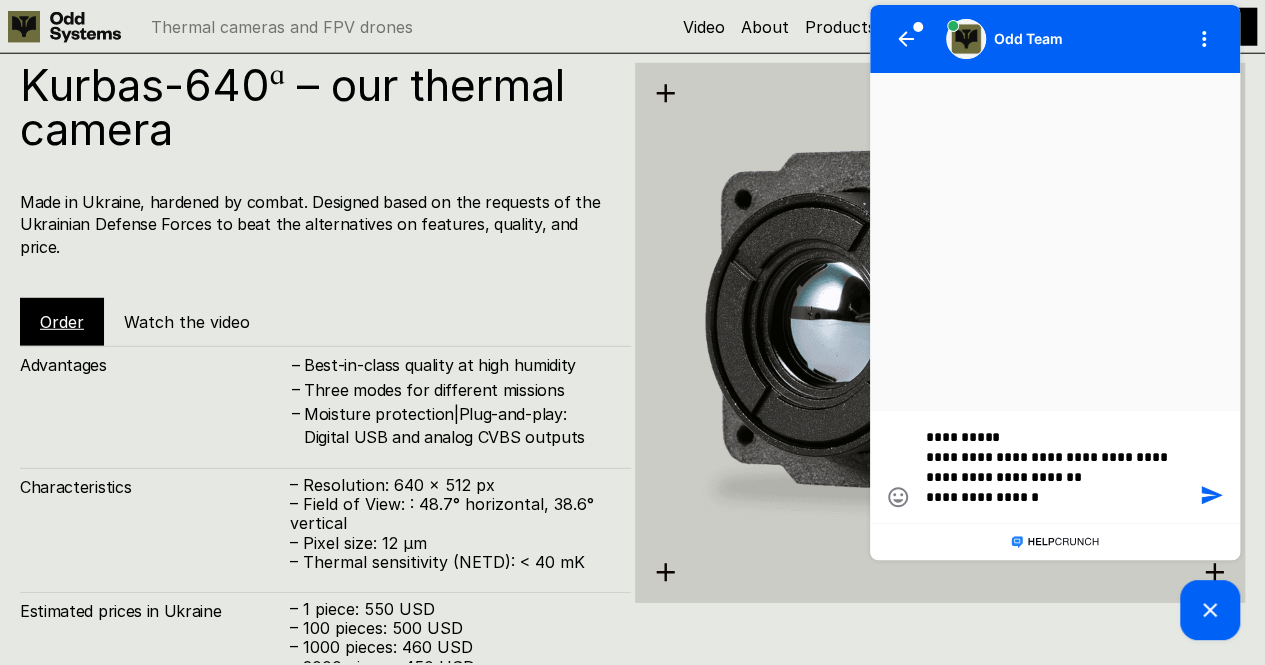 type on "**********" 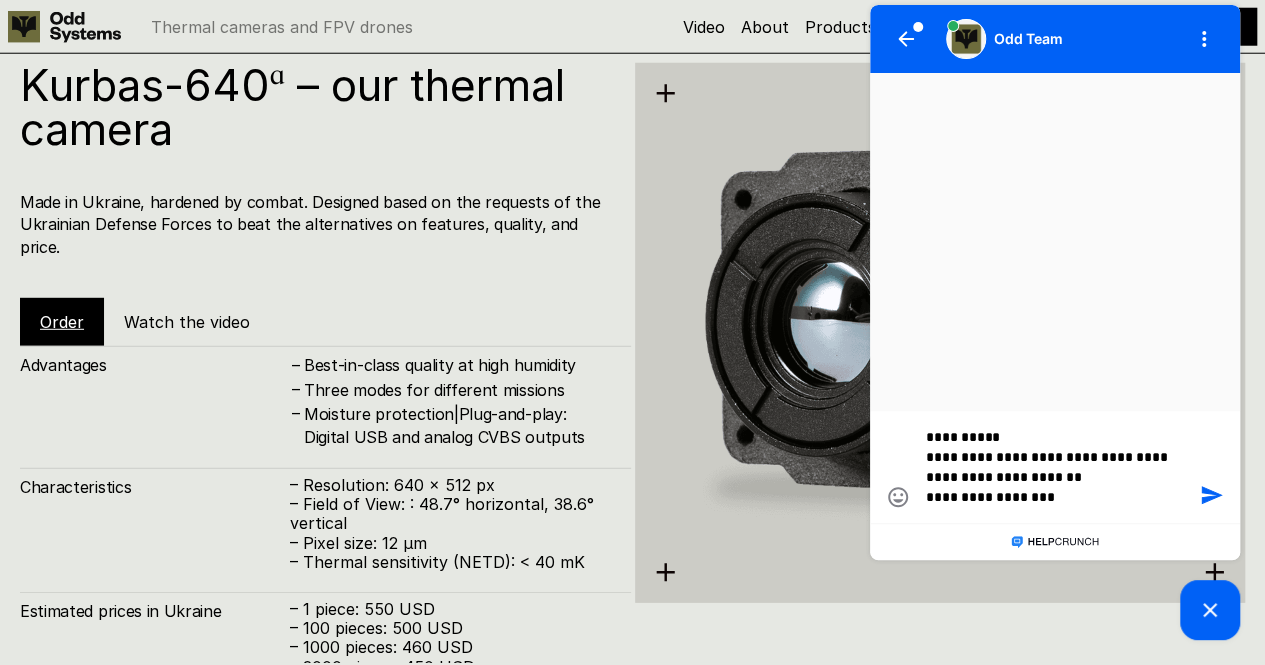 type on "**********" 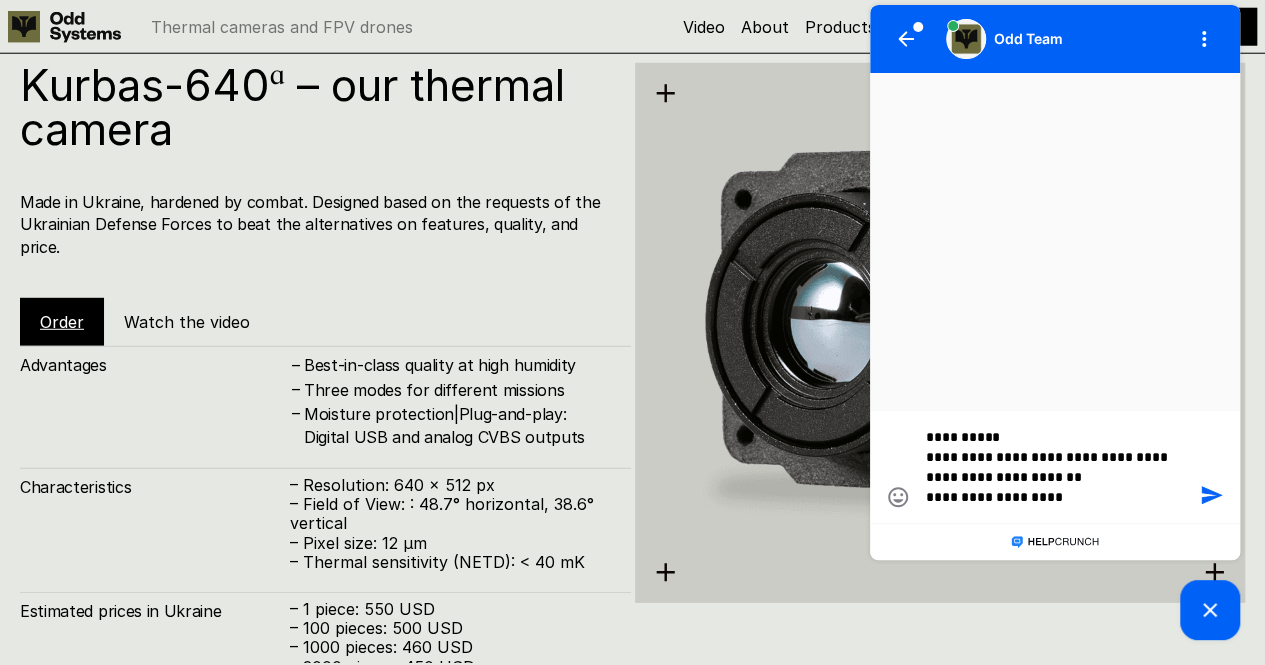 type on "**********" 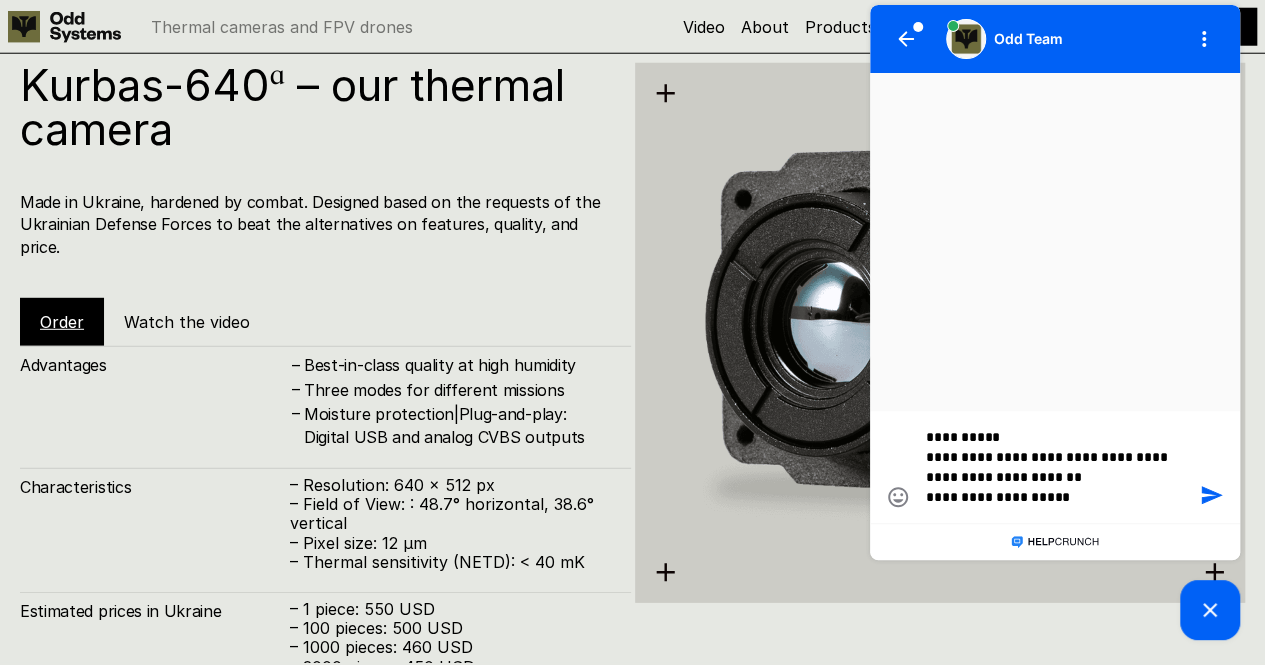 type on "**********" 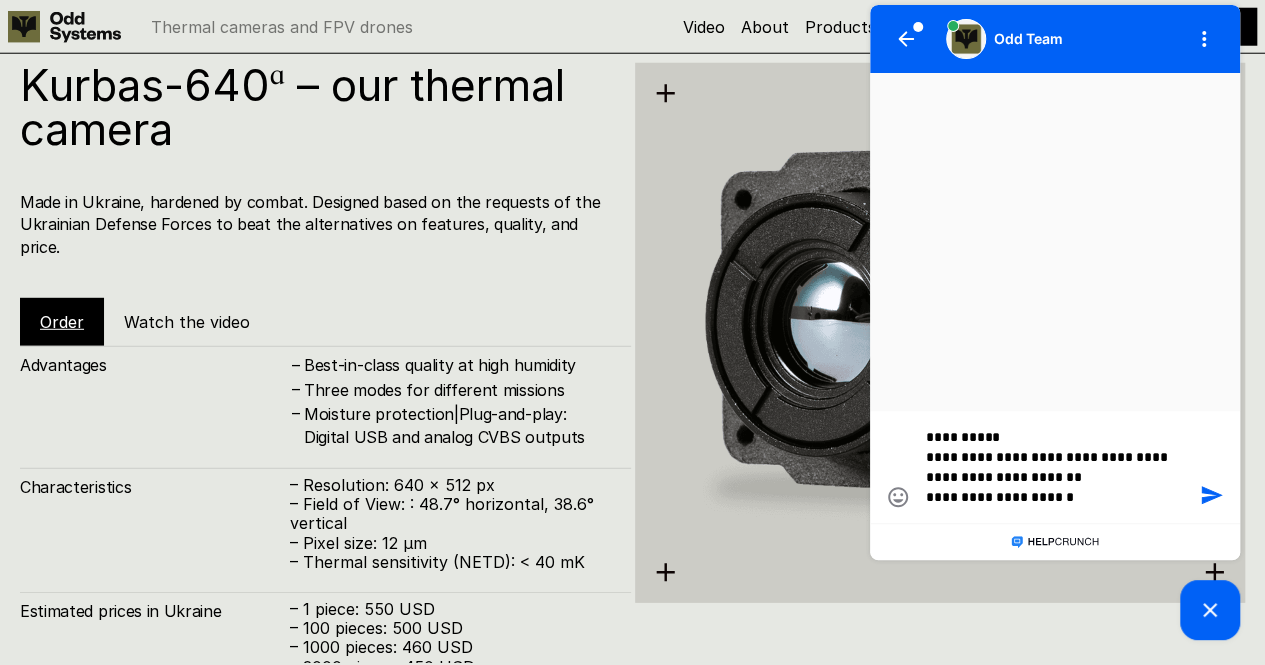 type on "**********" 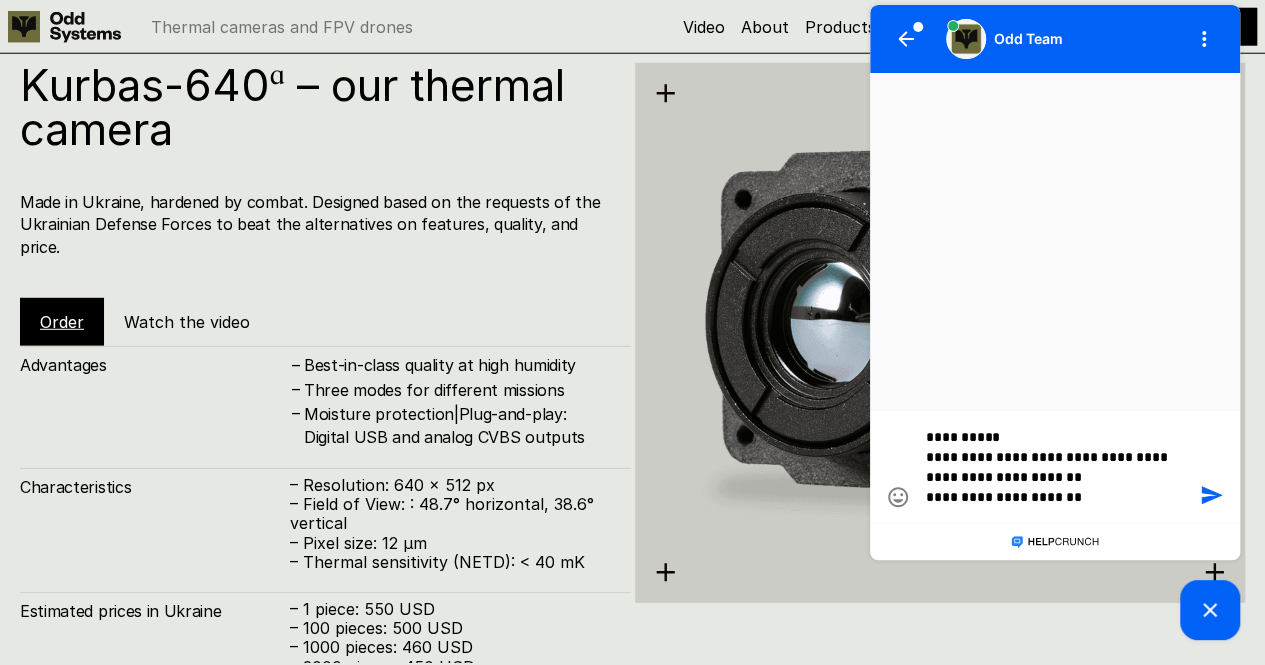 type on "**********" 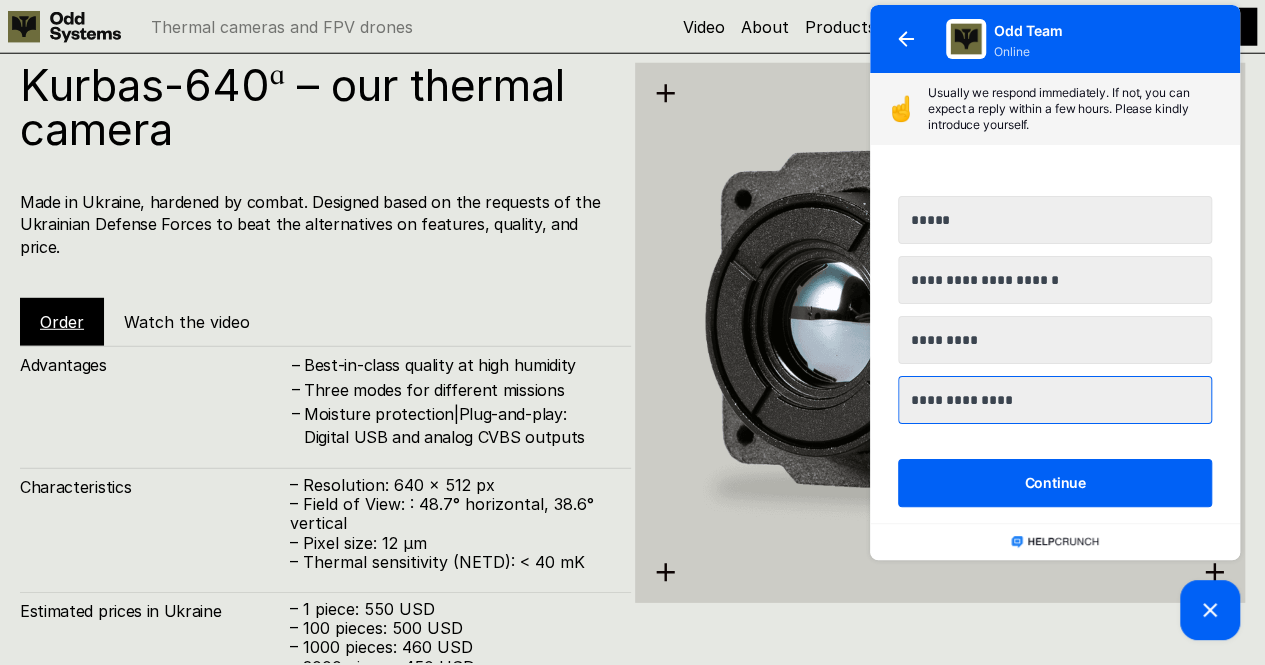 click on "Continue" at bounding box center [1055, 483] 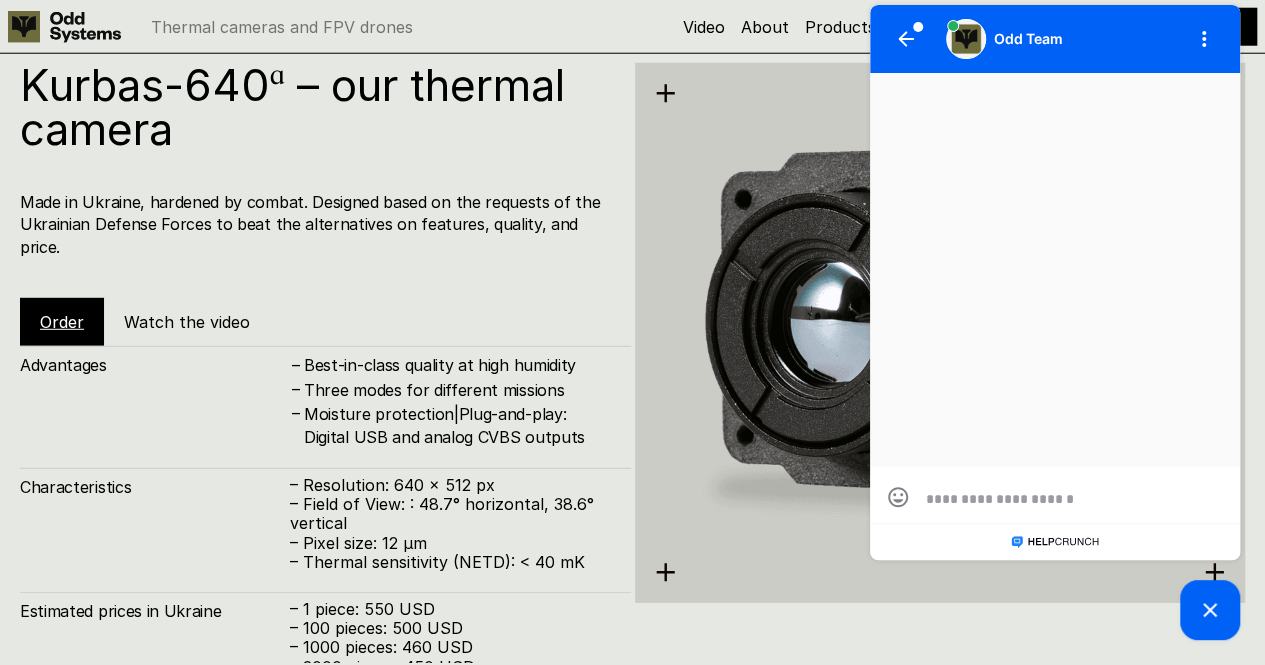 scroll, scrollTop: 0, scrollLeft: 0, axis: both 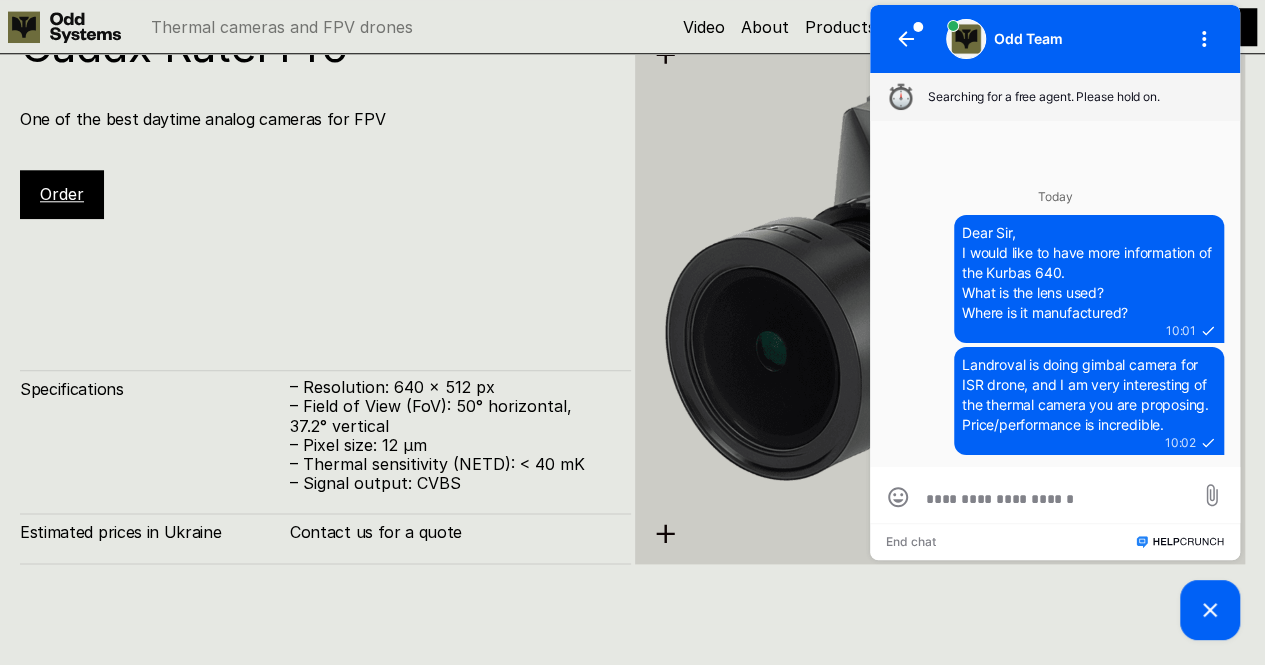 click at bounding box center (940, 293) 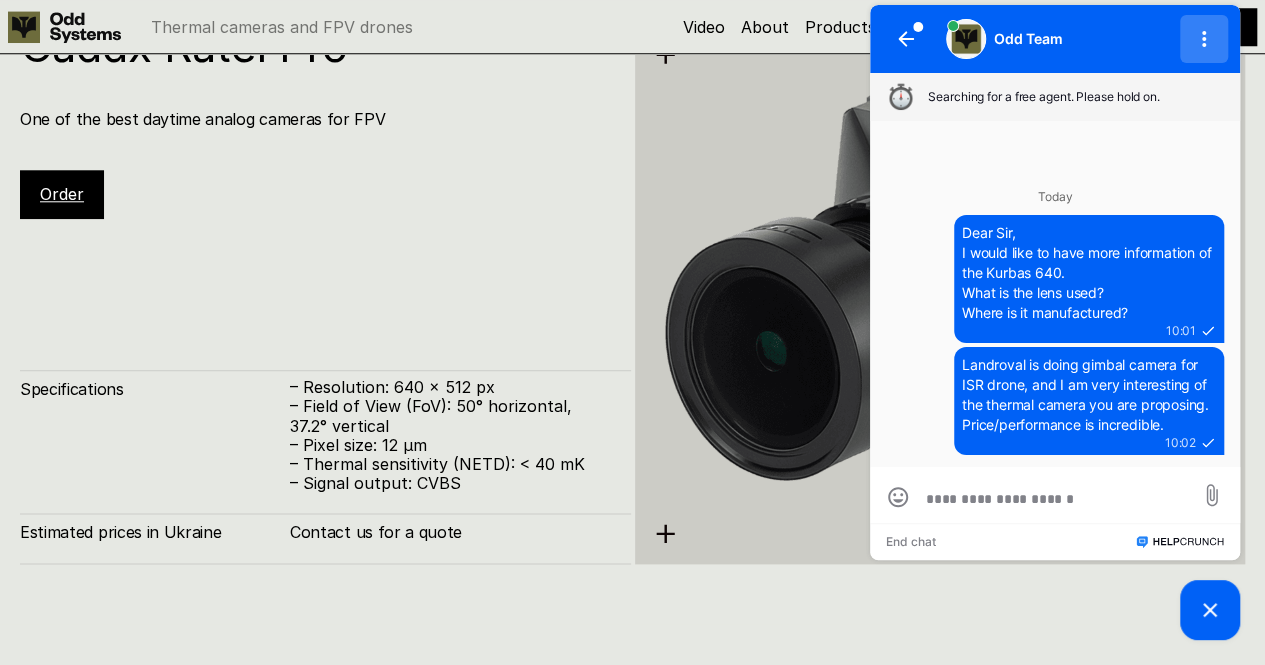 click 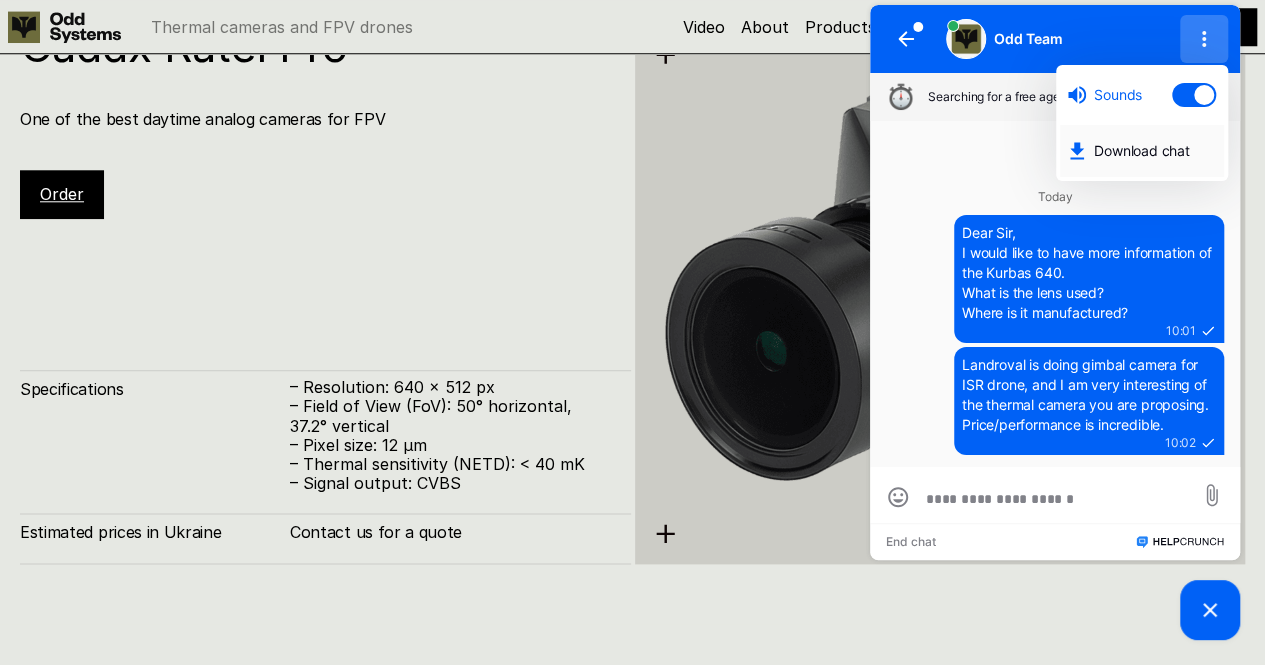 click on "Download chat" at bounding box center [1151, 151] 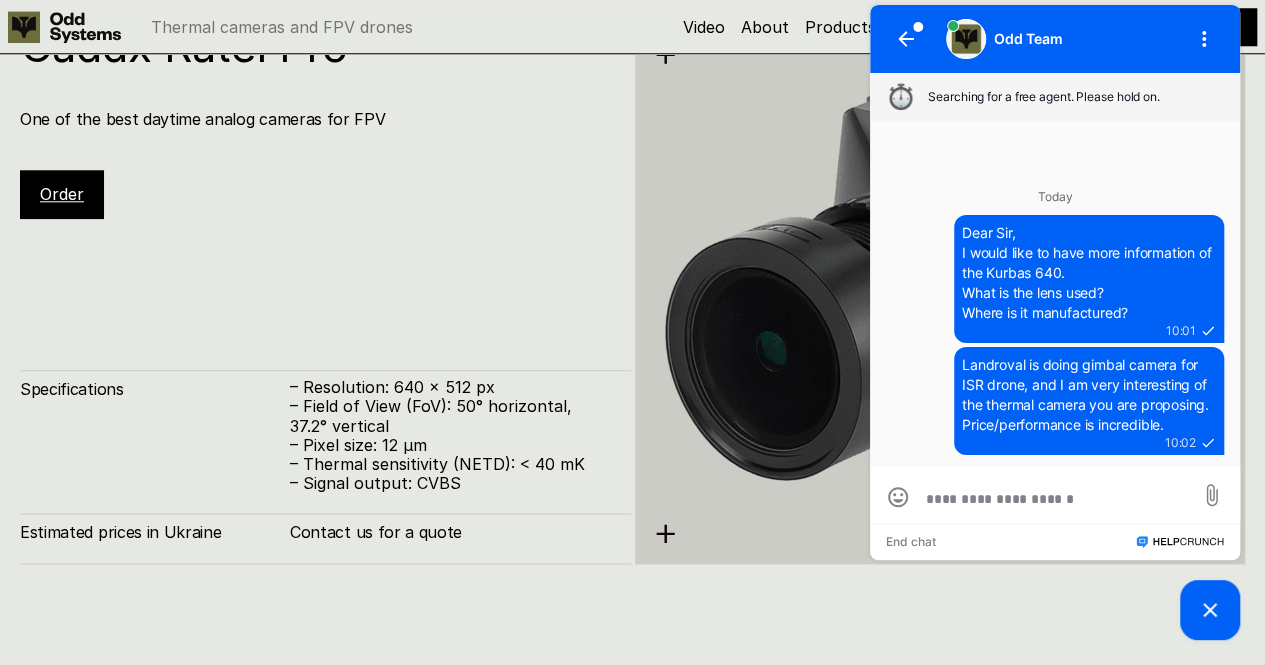 click at bounding box center (940, 293) 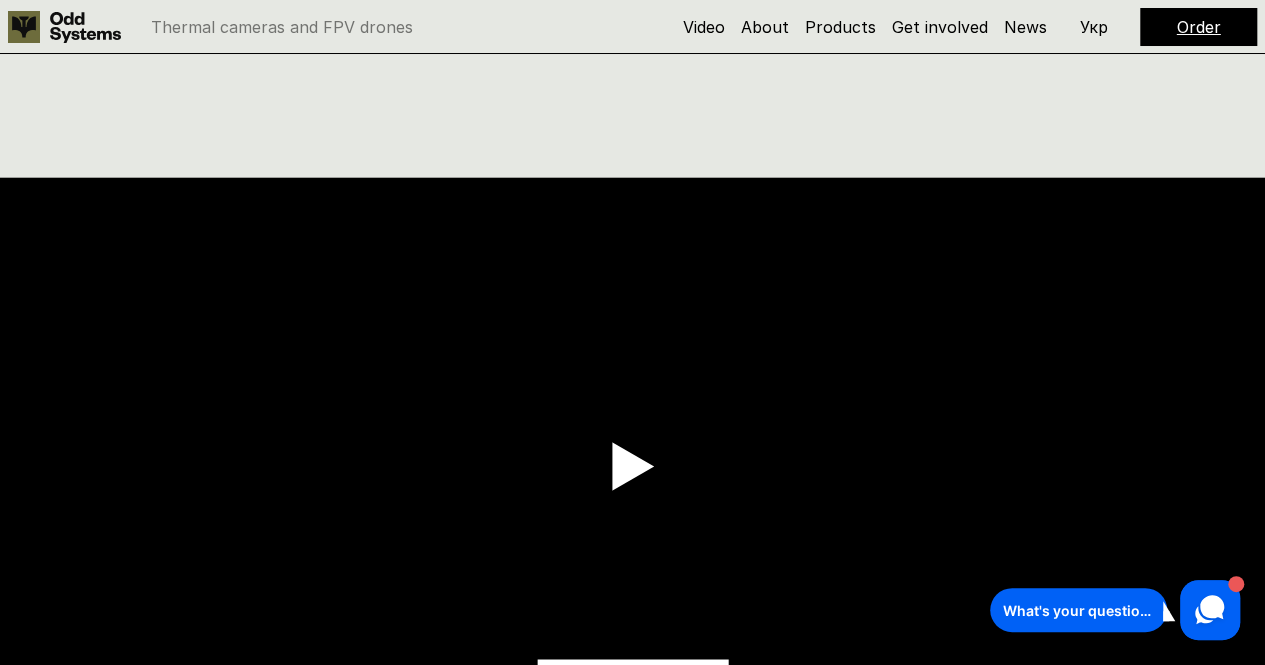 scroll, scrollTop: 0, scrollLeft: 0, axis: both 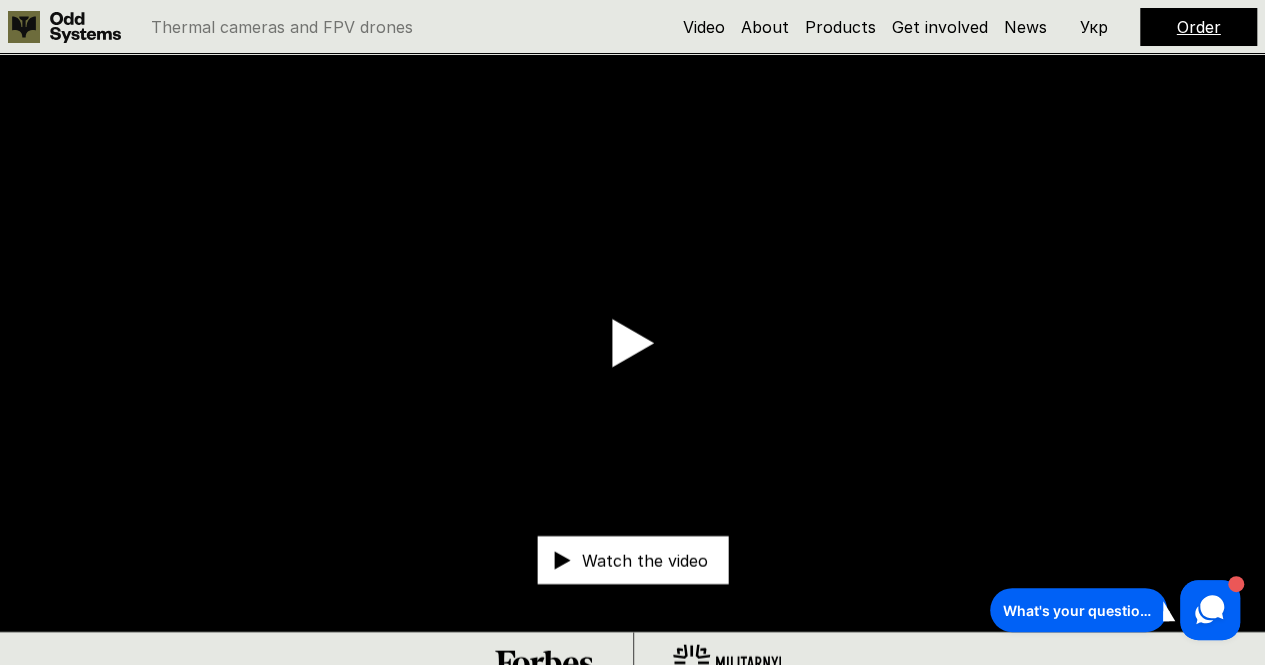 click 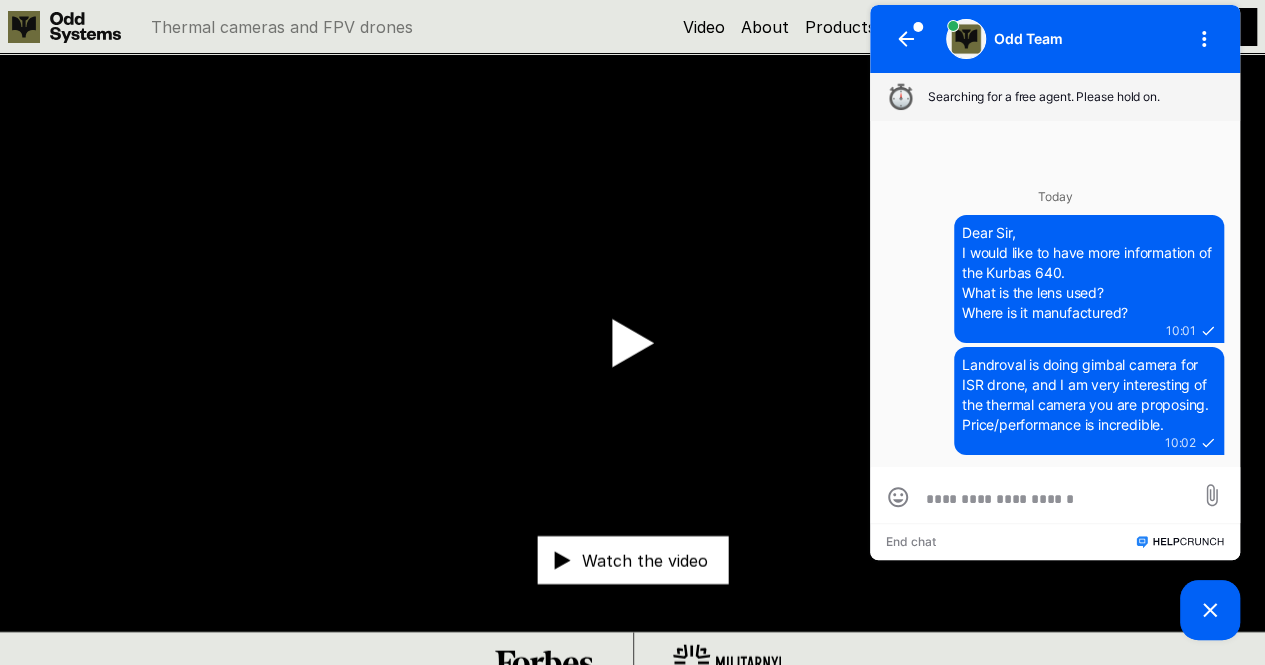 scroll, scrollTop: 0, scrollLeft: 0, axis: both 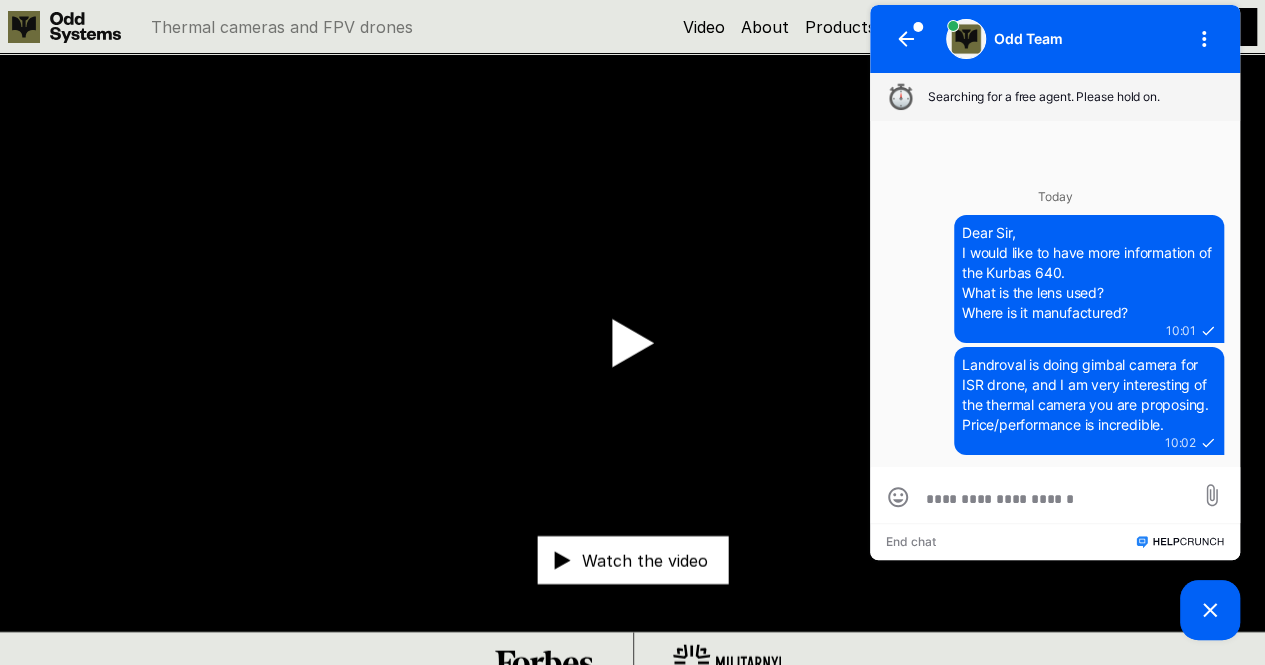 click 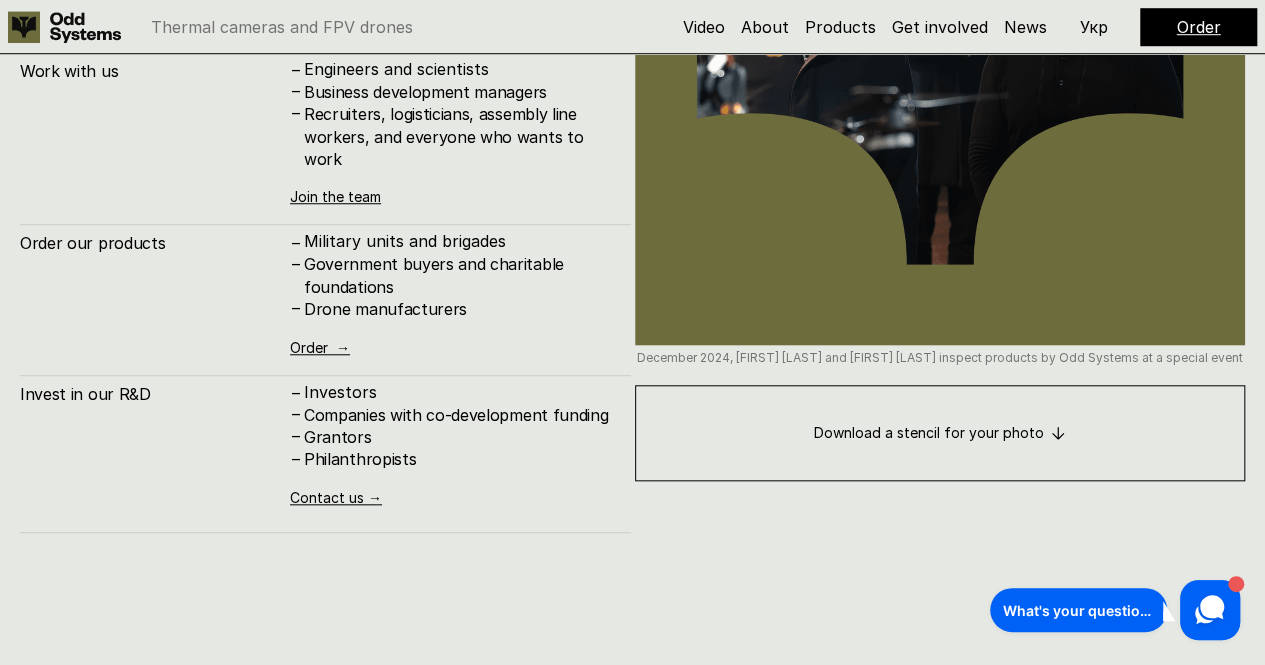 scroll, scrollTop: 8332, scrollLeft: 0, axis: vertical 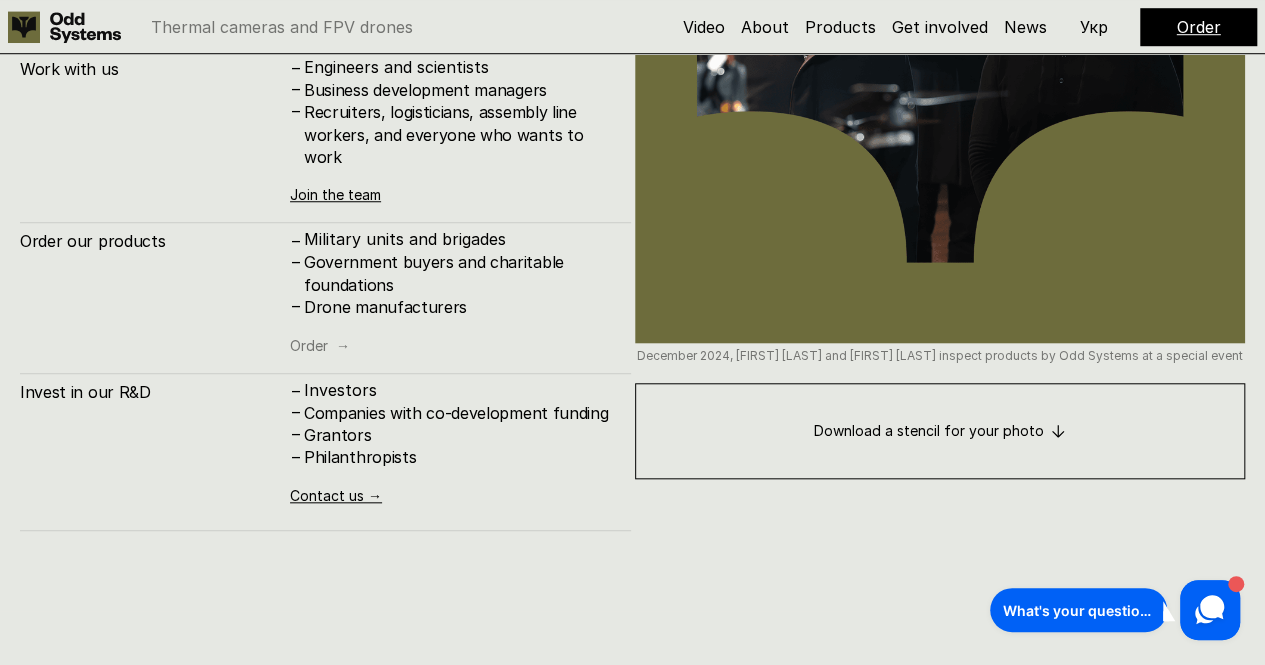 click on "Order  →" at bounding box center (320, 345) 